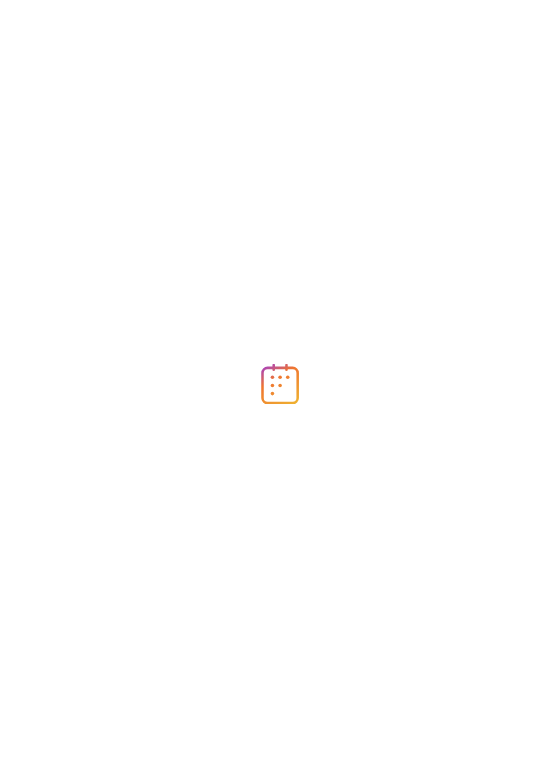 scroll, scrollTop: 0, scrollLeft: 0, axis: both 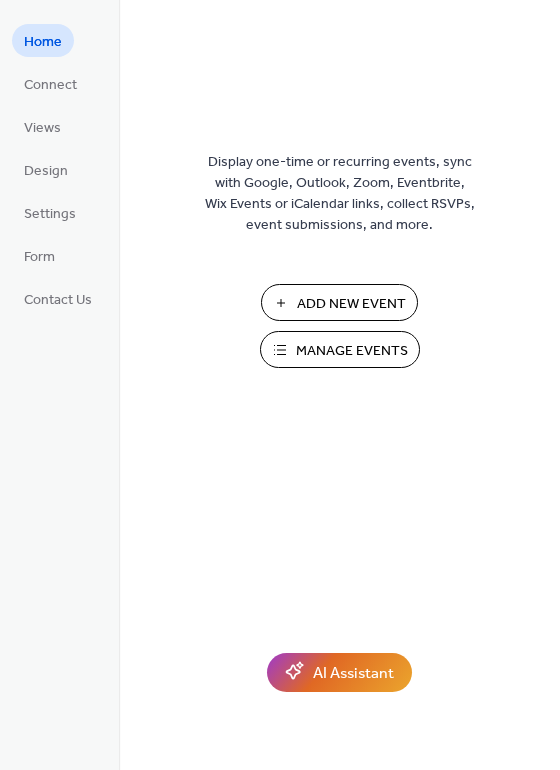 click on "Add New Event" at bounding box center (351, 304) 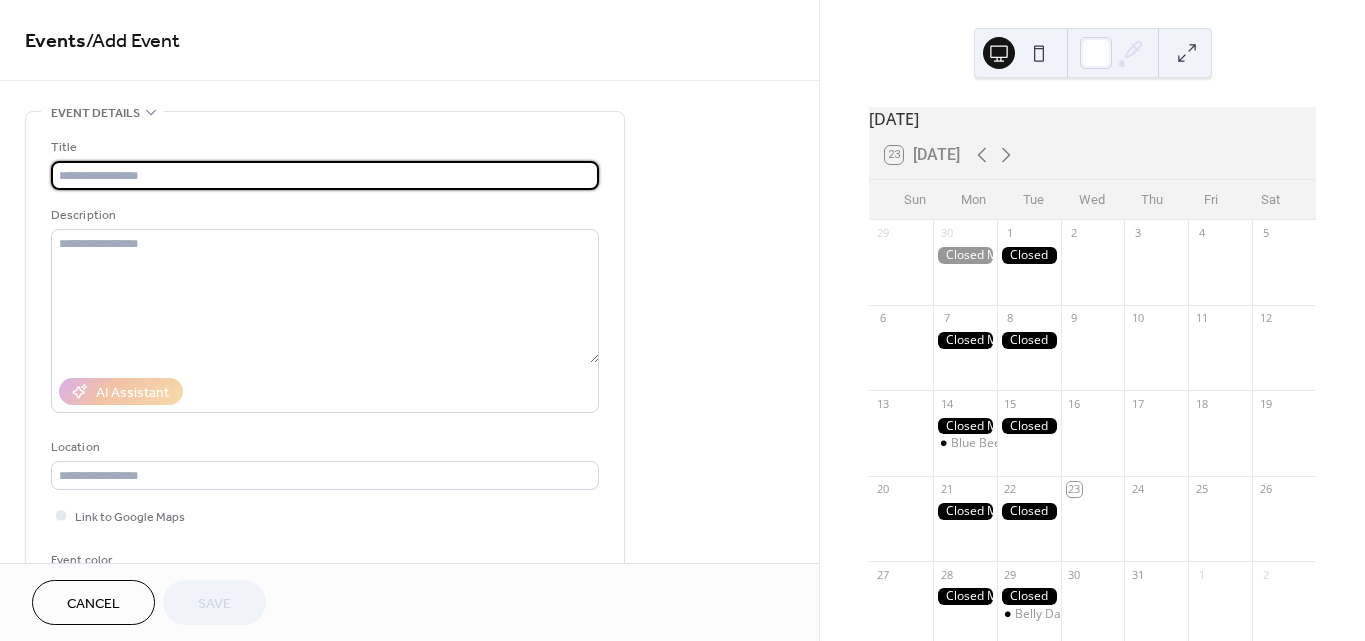 scroll, scrollTop: 0, scrollLeft: 0, axis: both 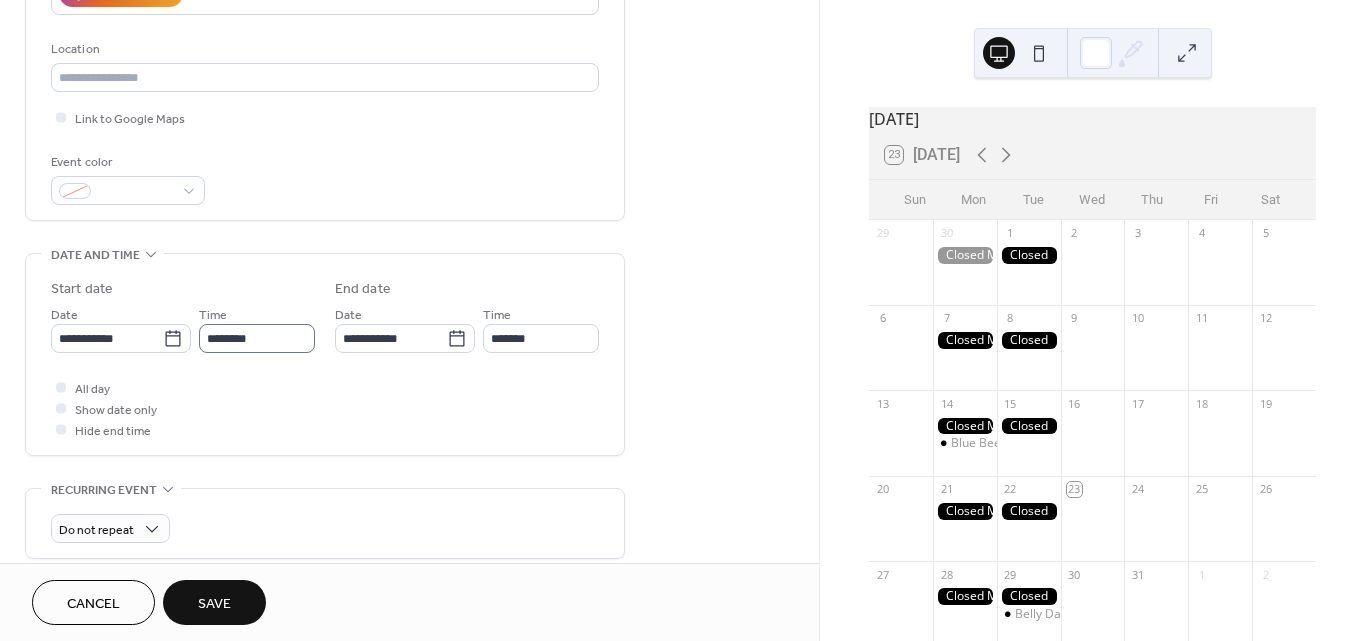 type on "**********" 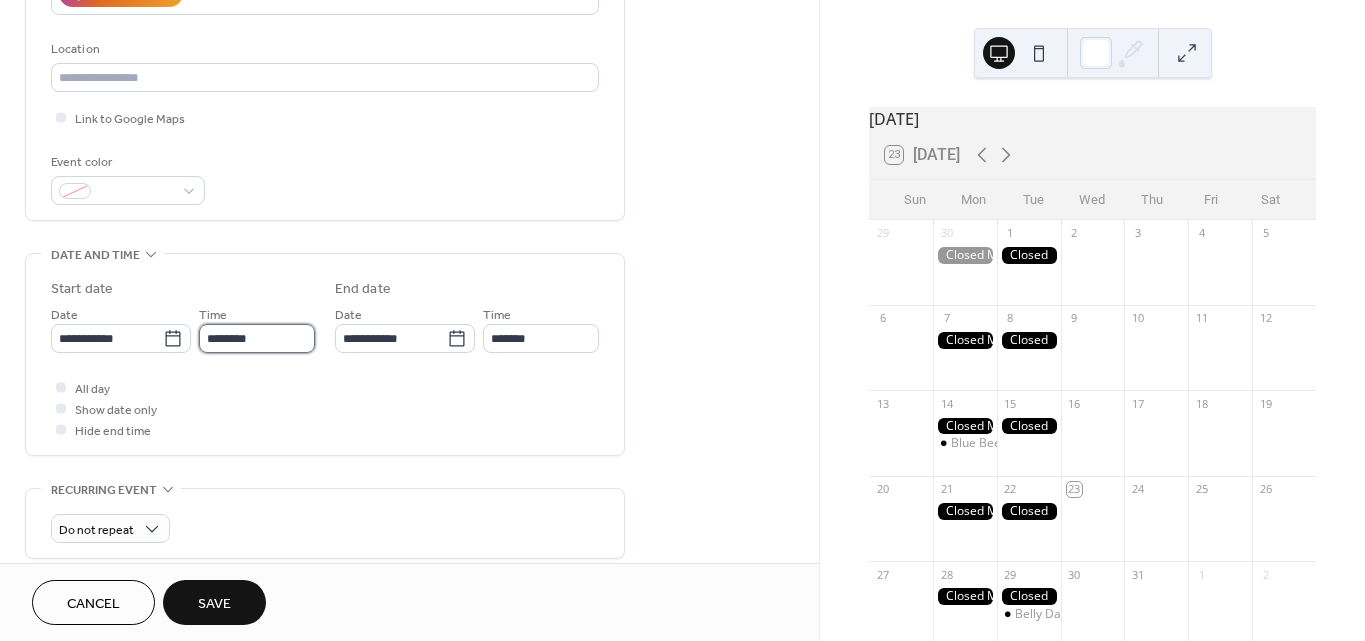 click on "********" at bounding box center (257, 338) 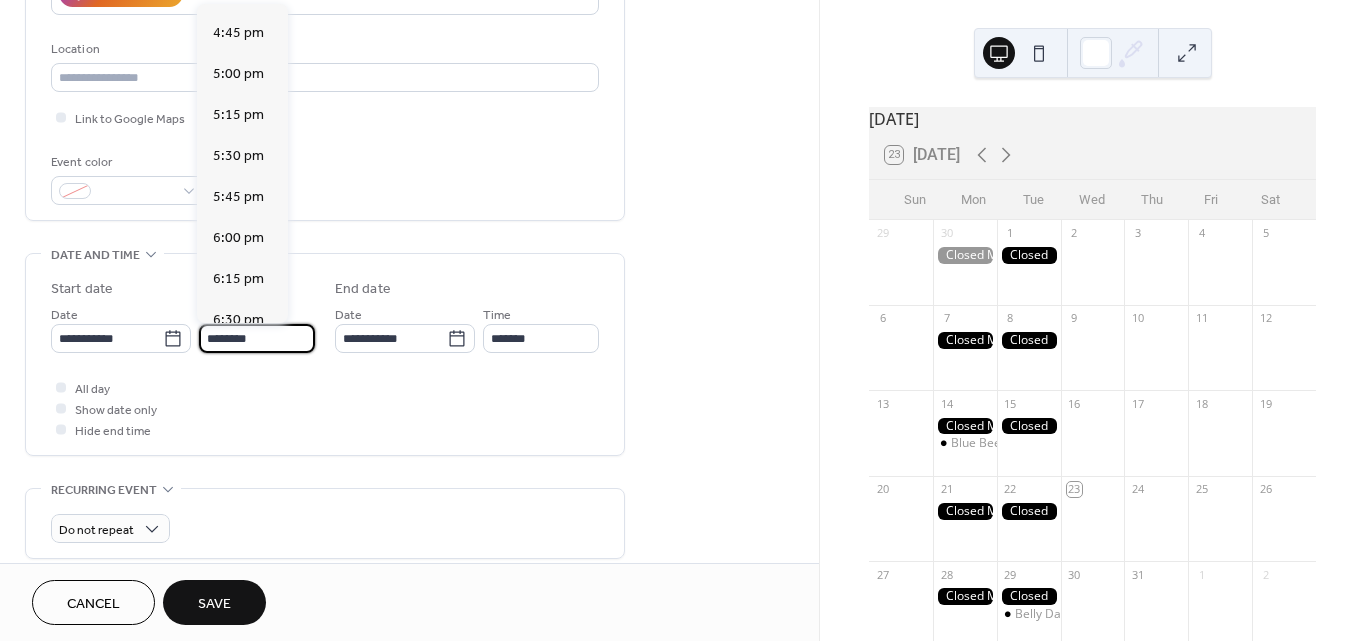 scroll, scrollTop: 2739, scrollLeft: 0, axis: vertical 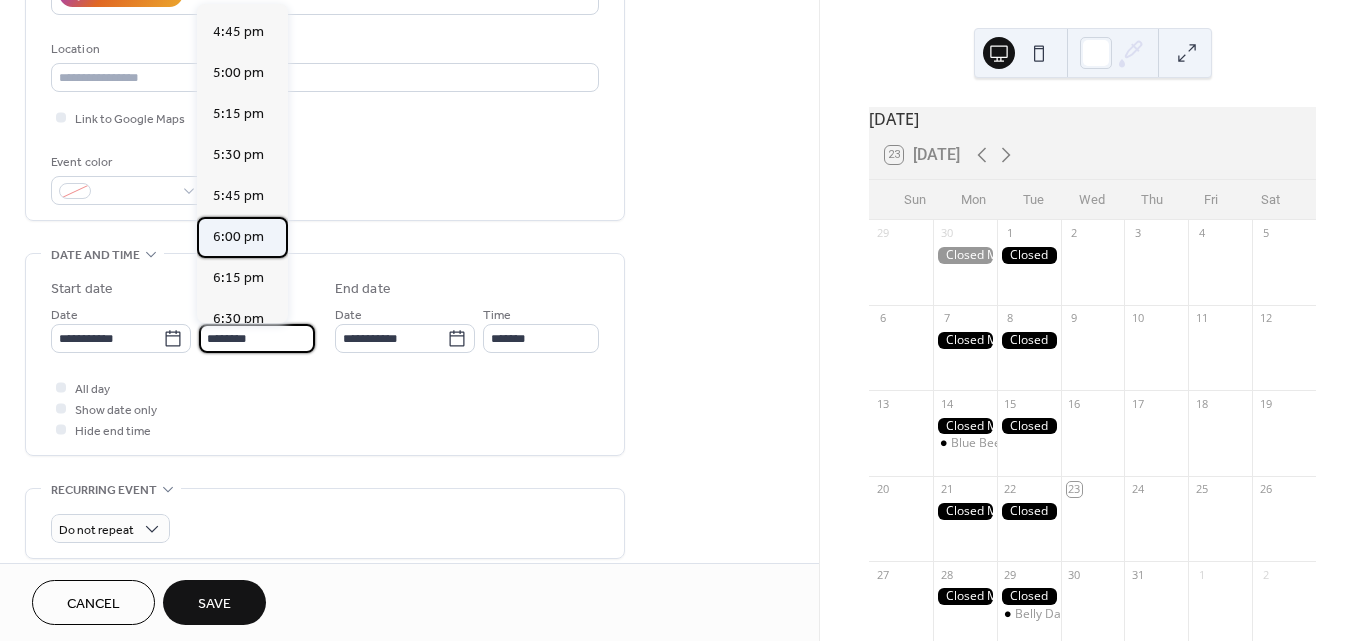 click on "6:00 pm" at bounding box center [238, 237] 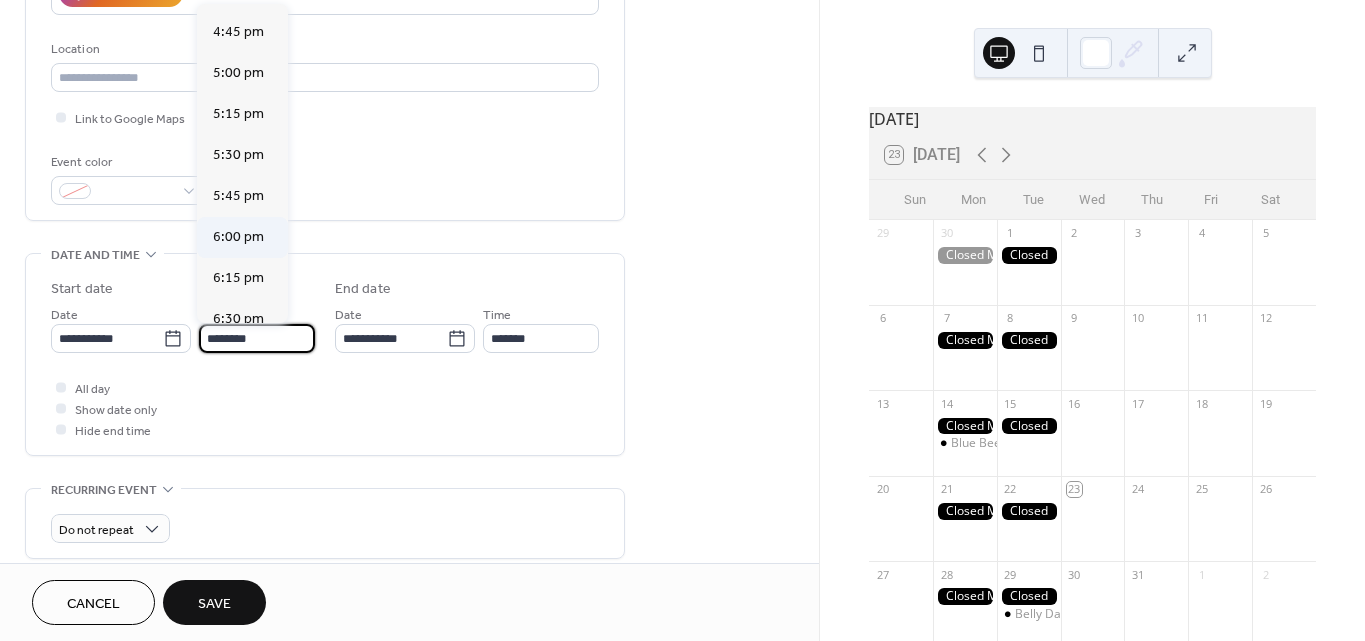 type on "*******" 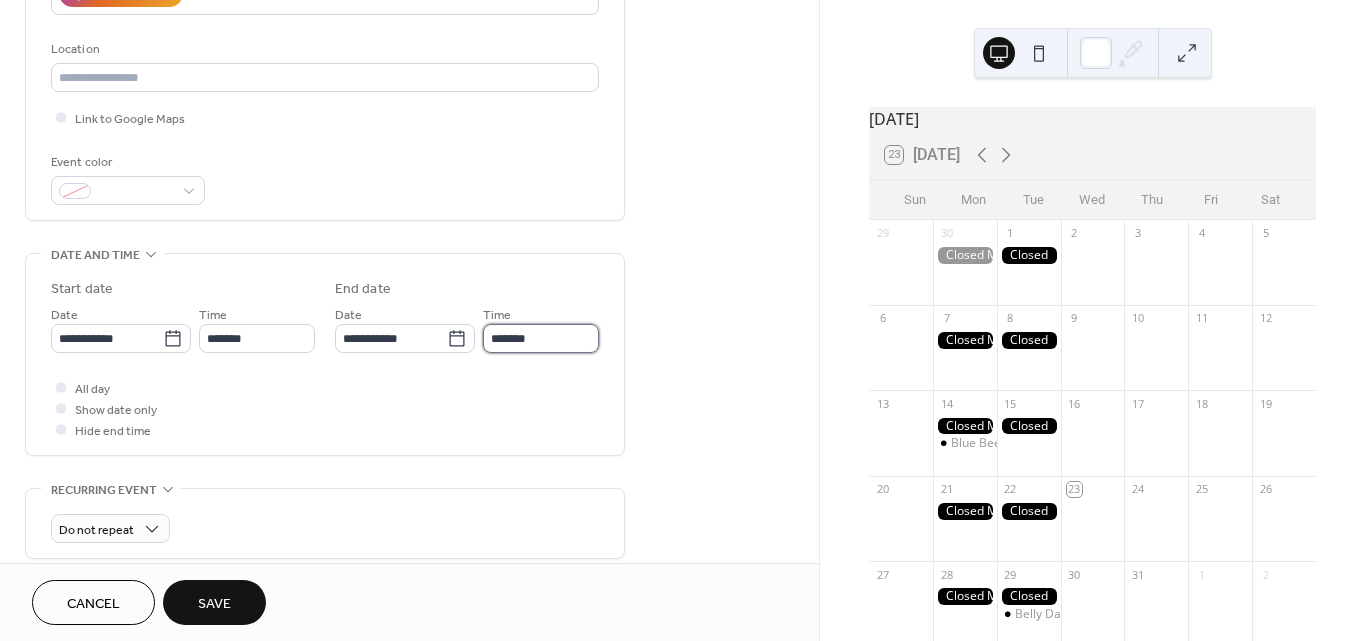 click on "*******" at bounding box center (541, 338) 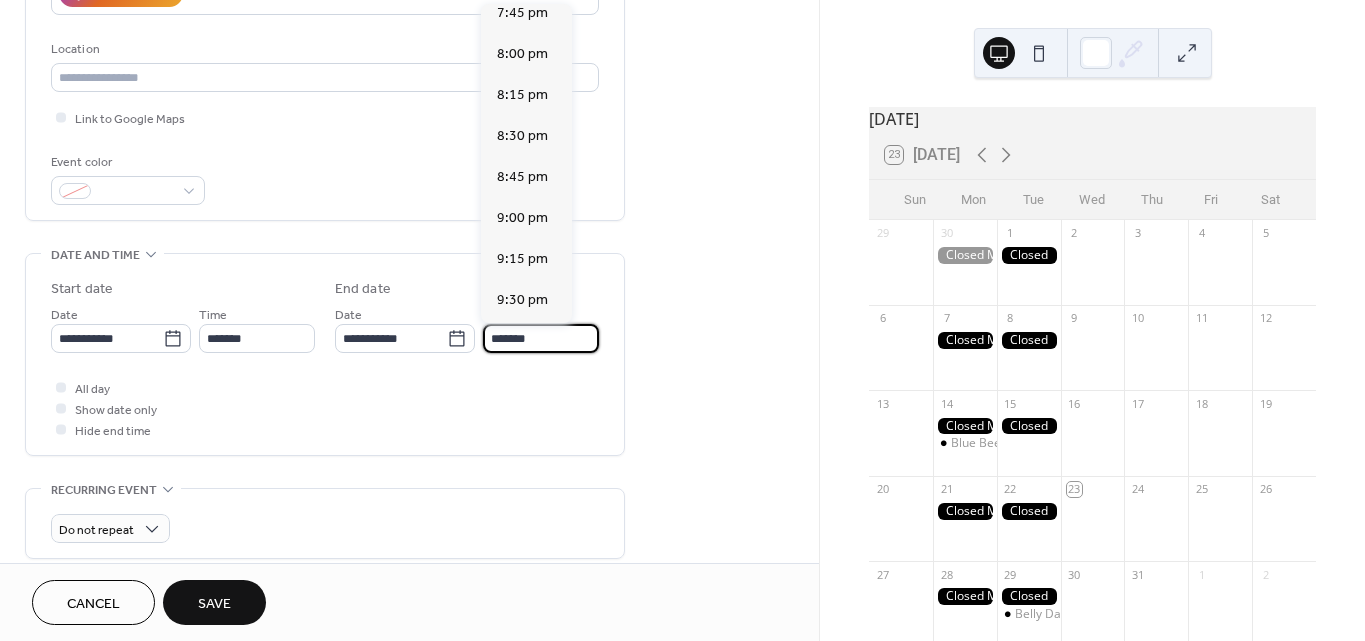 scroll, scrollTop: 264, scrollLeft: 0, axis: vertical 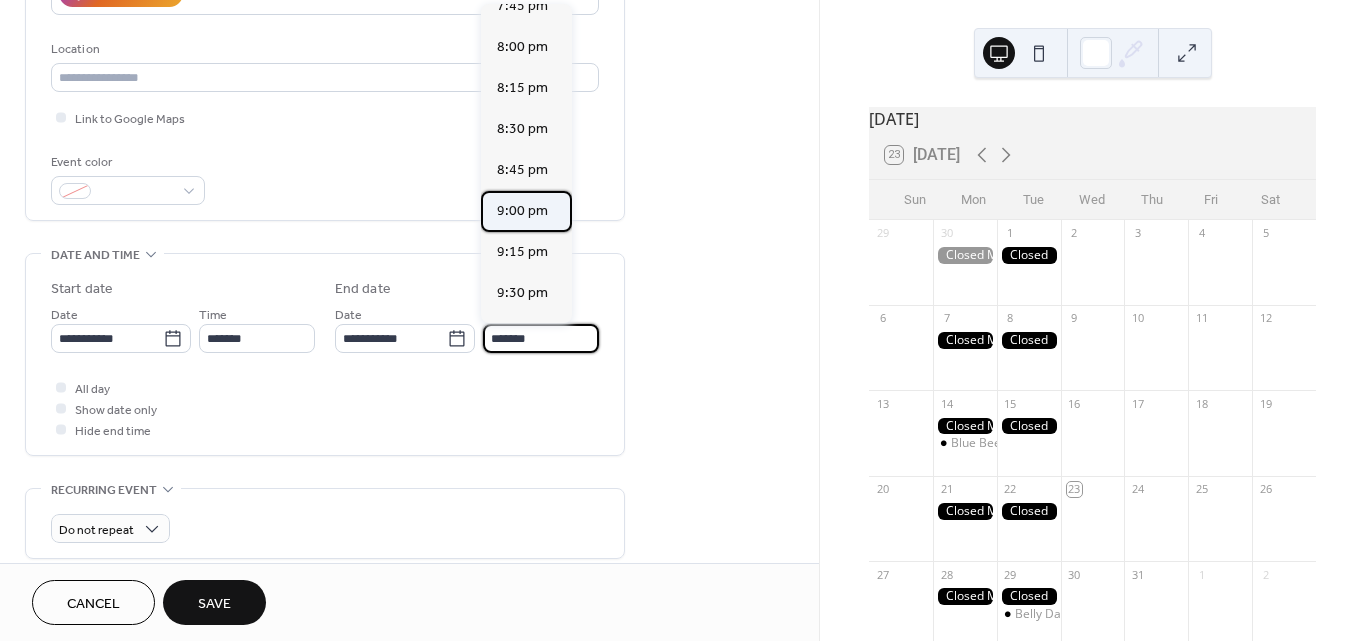 click on "9:00 pm" at bounding box center (522, 211) 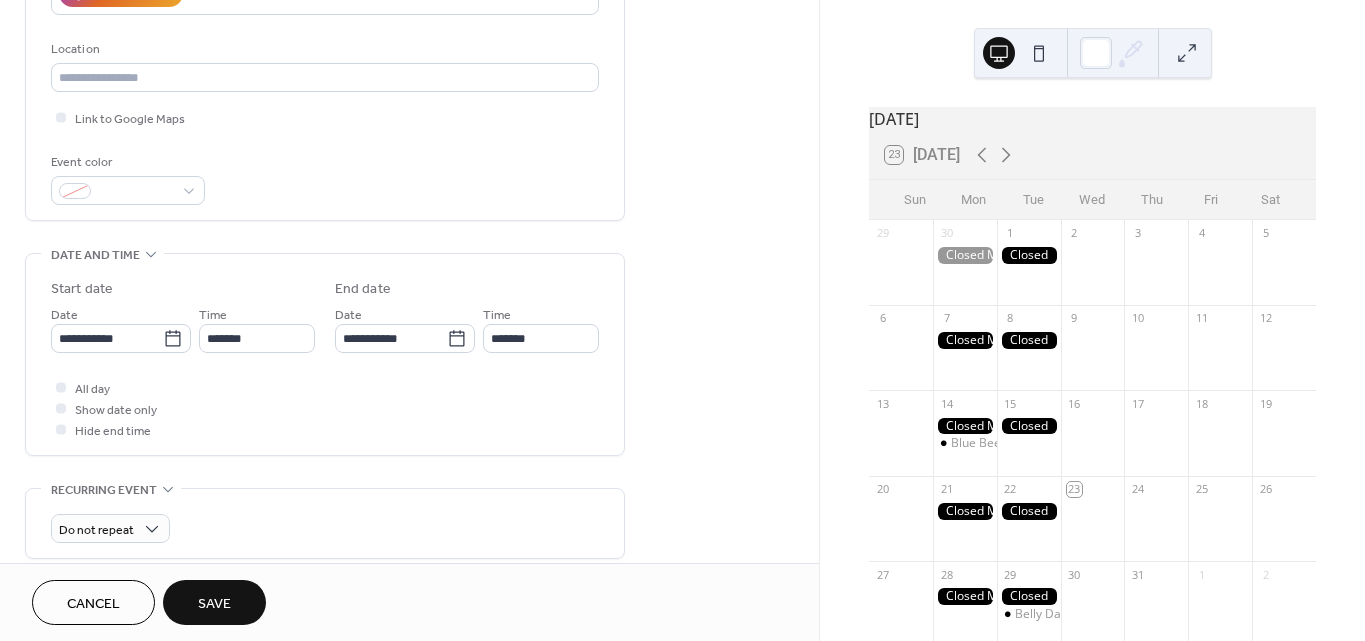 type on "*******" 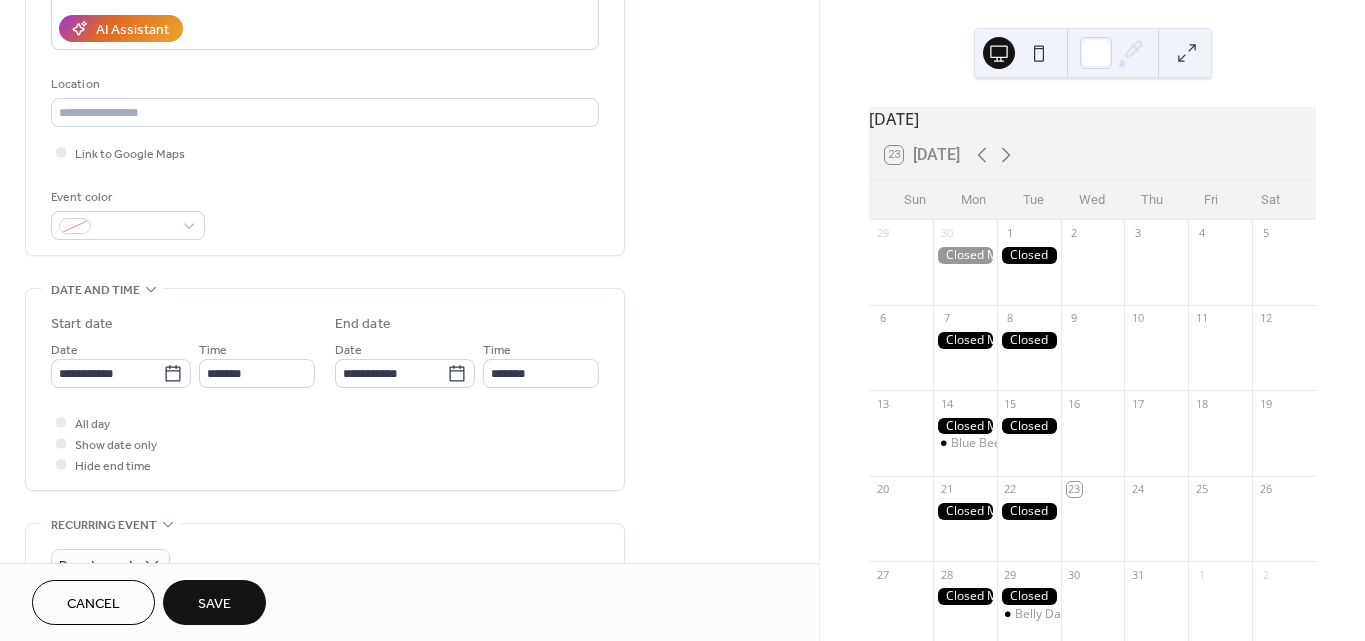 scroll, scrollTop: 766, scrollLeft: 0, axis: vertical 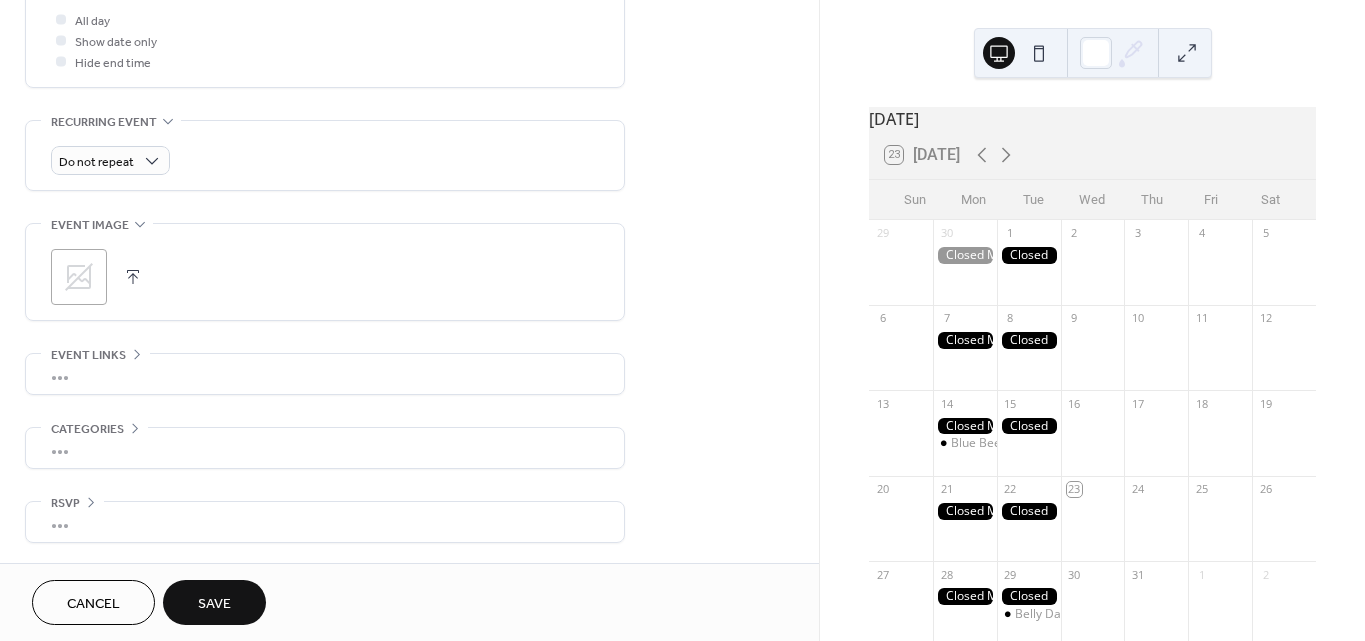 click on "•••" at bounding box center [325, 448] 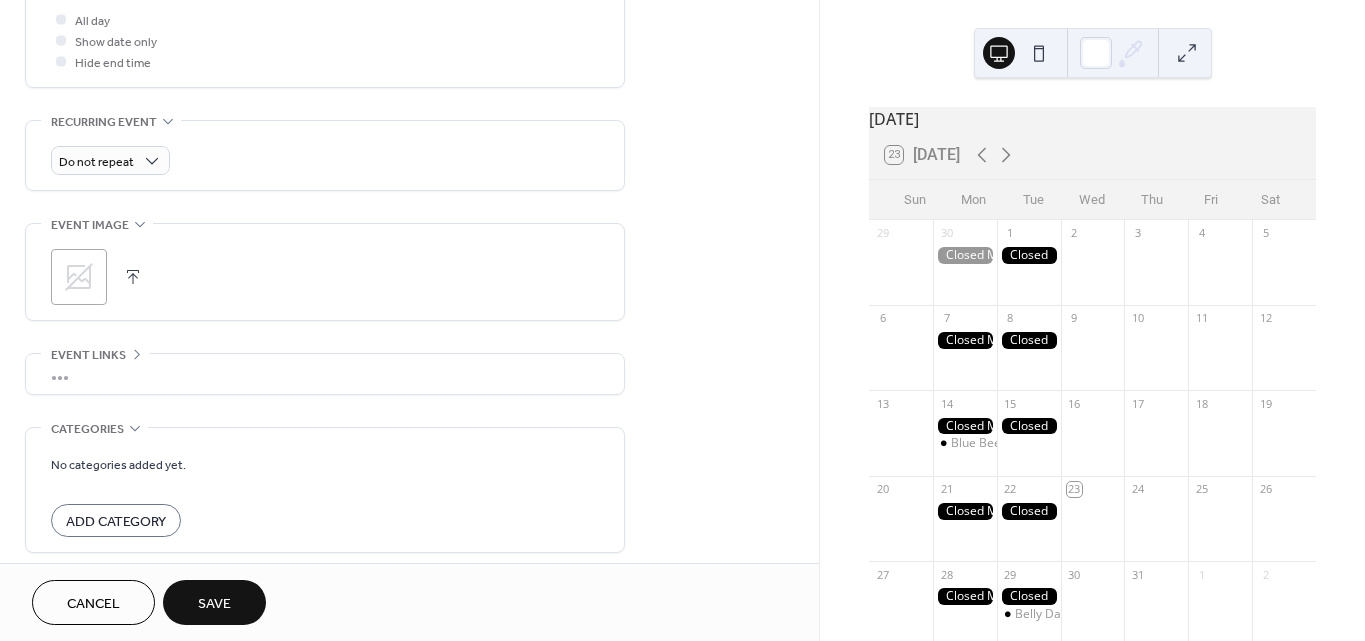 scroll, scrollTop: 766, scrollLeft: 0, axis: vertical 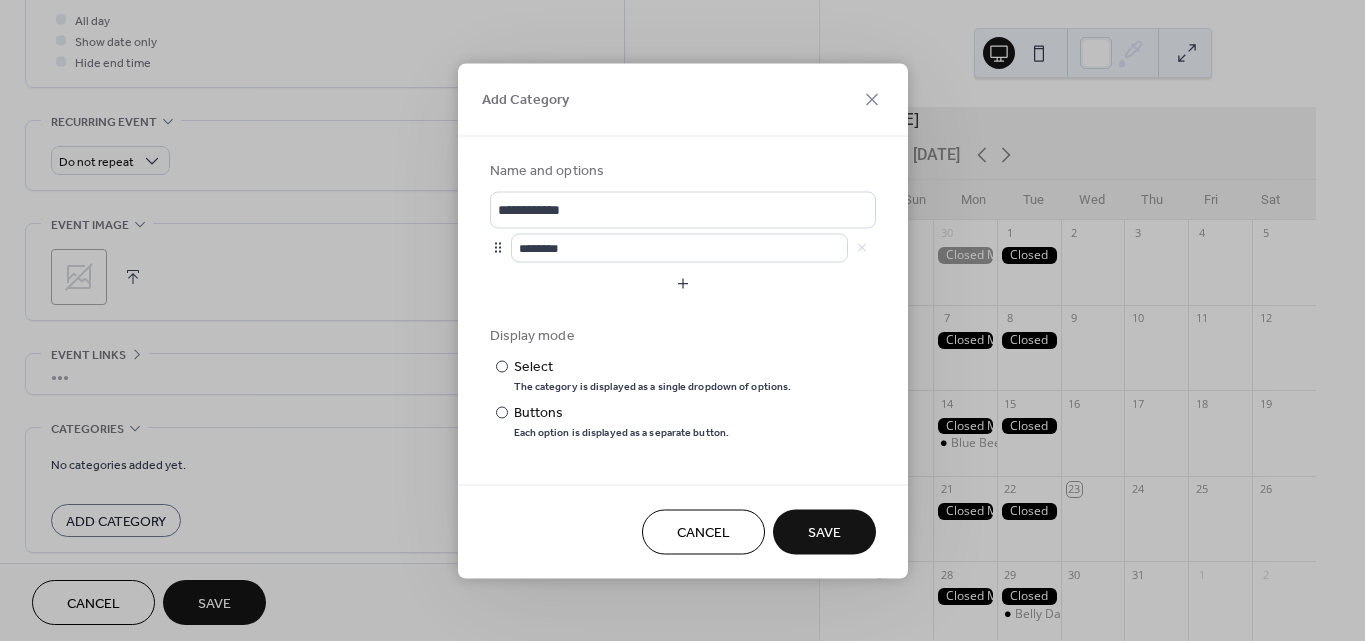 click on "Cancel Save" at bounding box center [683, 531] 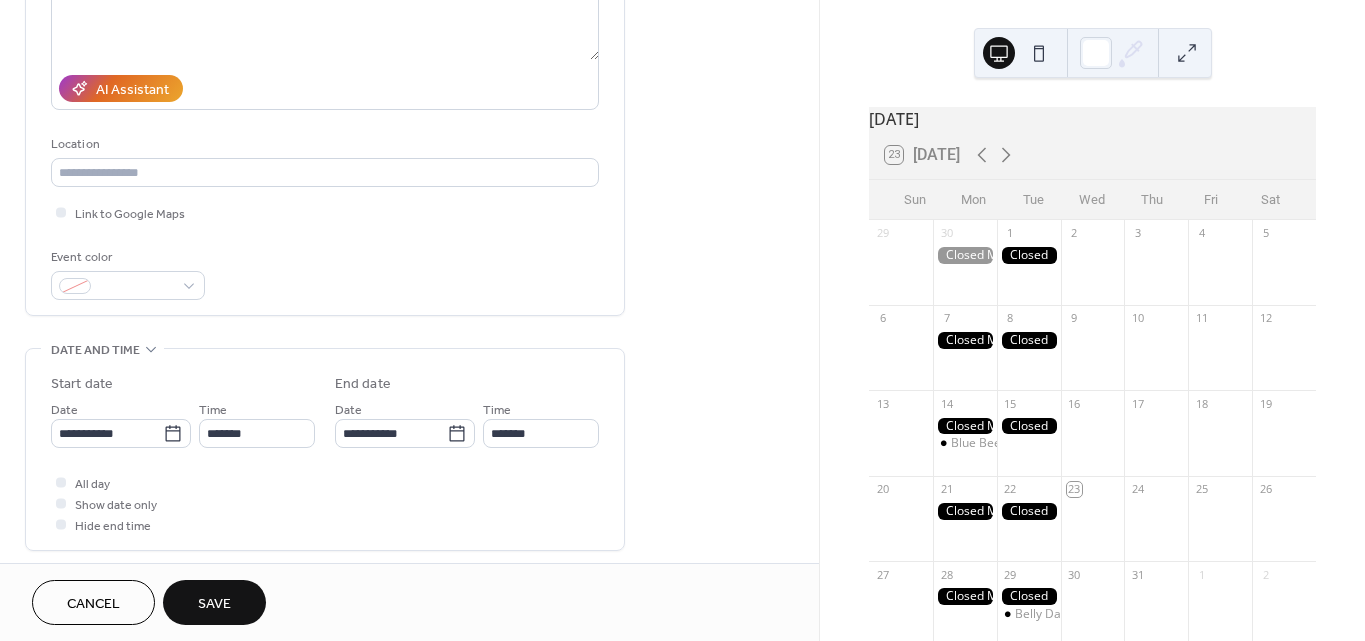scroll, scrollTop: 307, scrollLeft: 0, axis: vertical 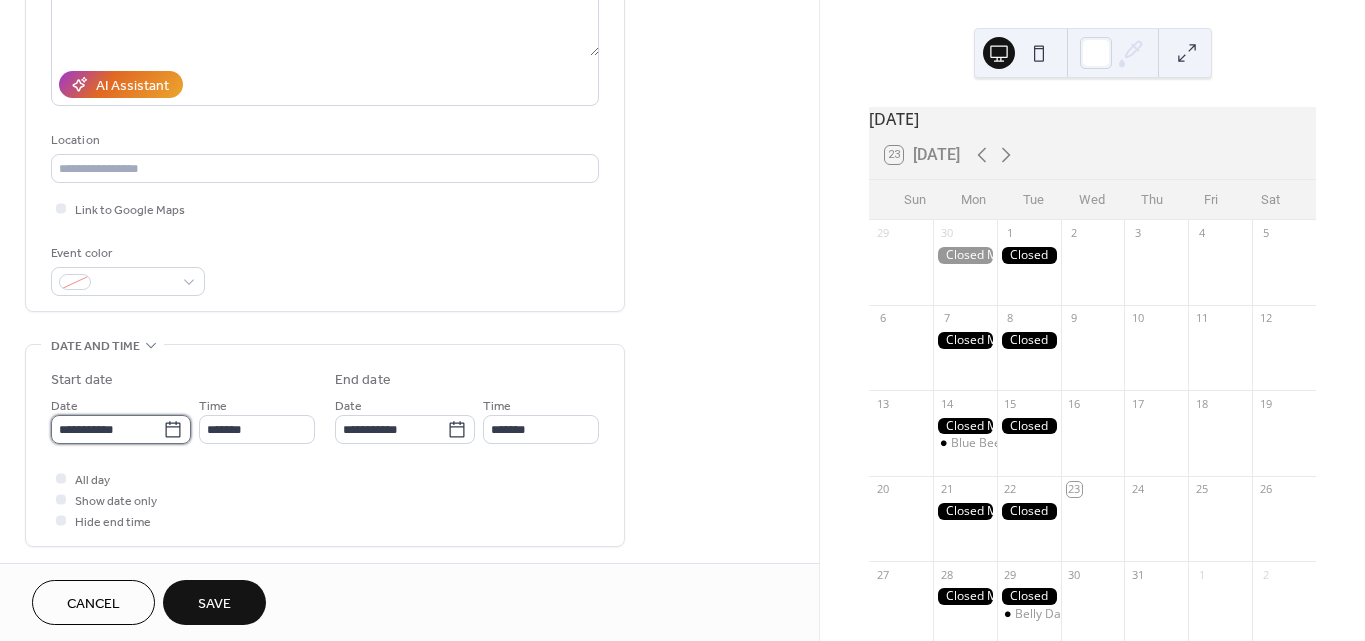 click on "**********" at bounding box center (107, 429) 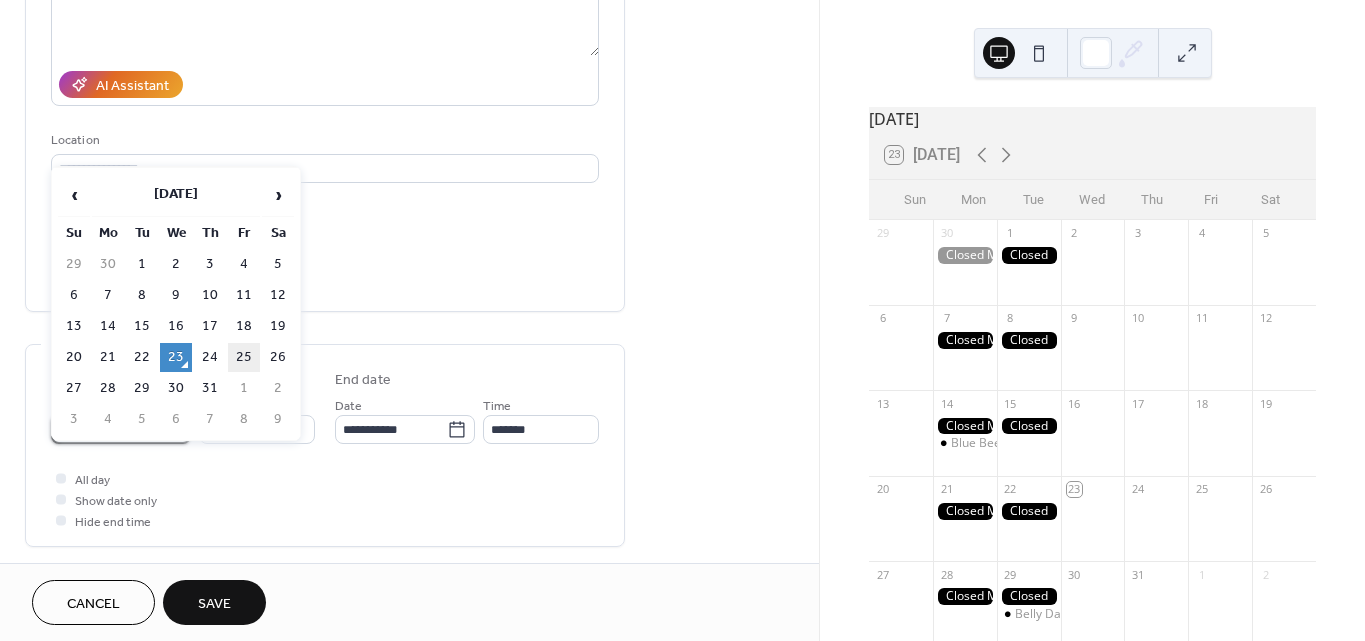 click on "25" at bounding box center (244, 357) 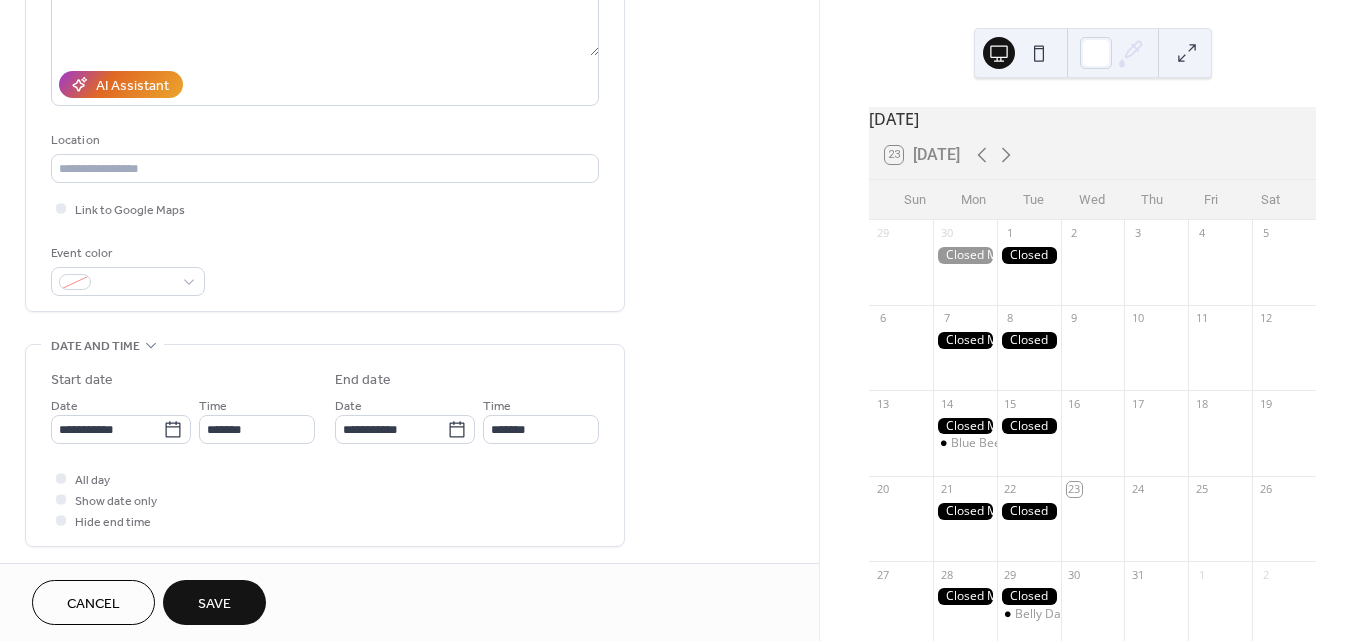 click on "Save" at bounding box center [214, 604] 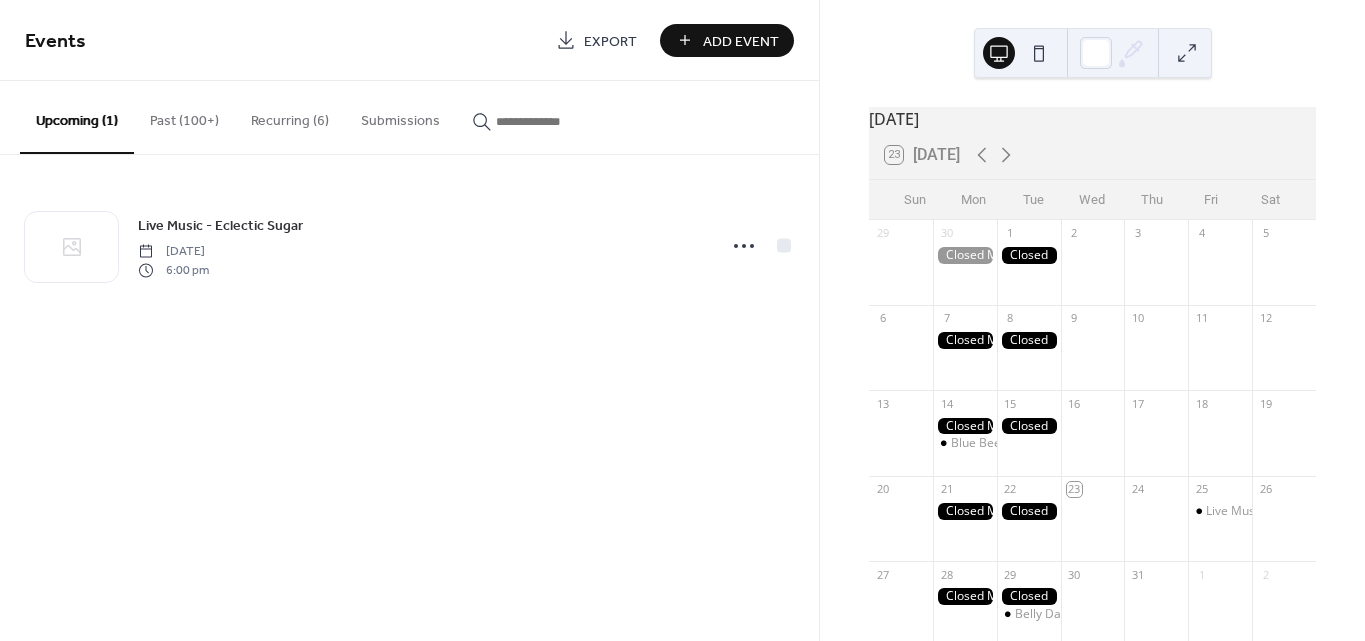 click on "Add Event" at bounding box center (741, 41) 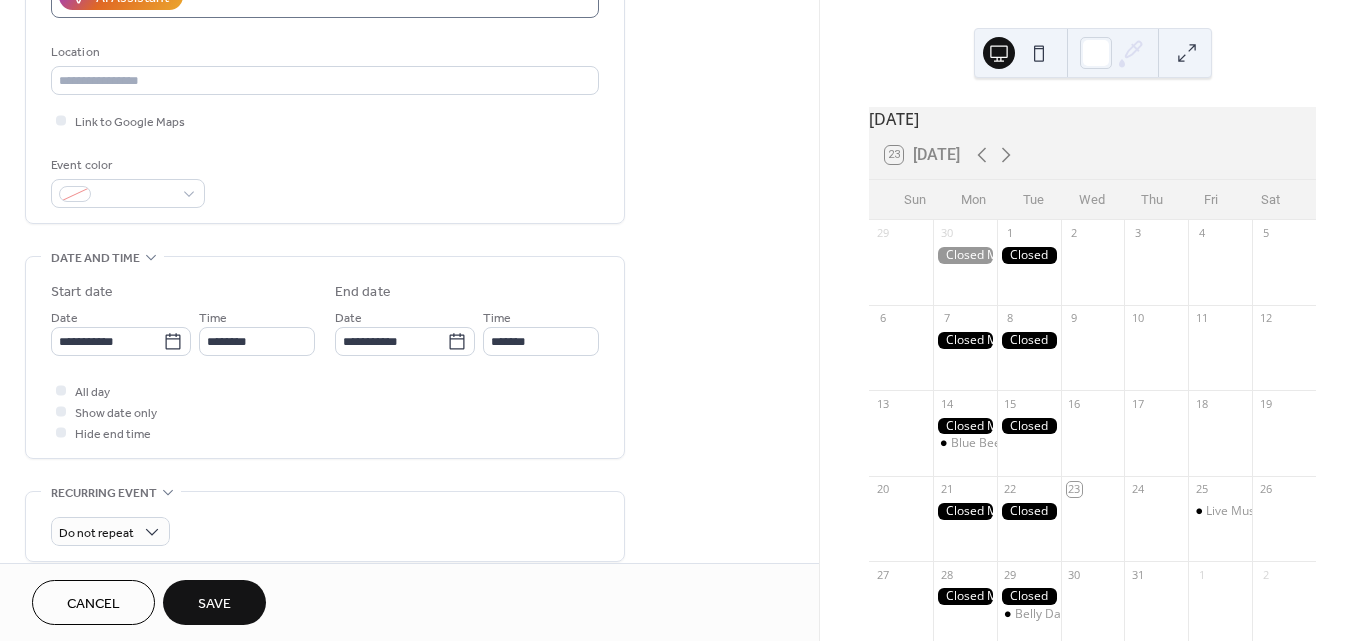 scroll, scrollTop: 414, scrollLeft: 0, axis: vertical 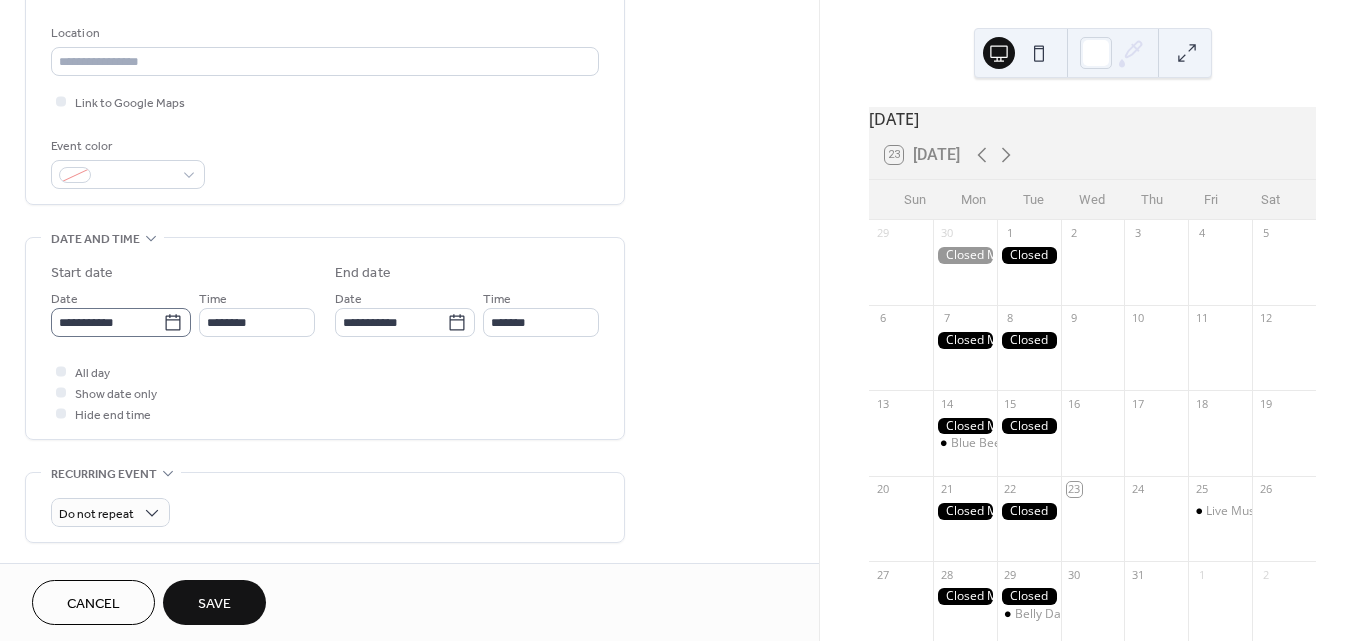 type on "**********" 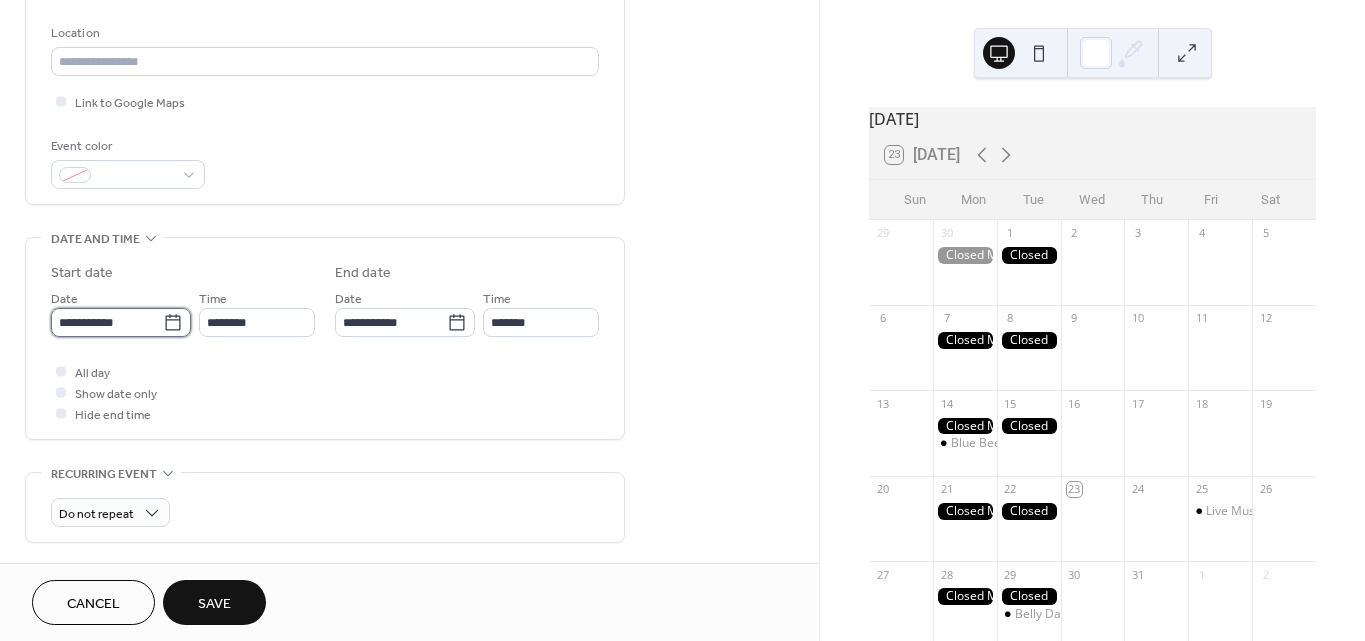 click on "**********" at bounding box center (107, 322) 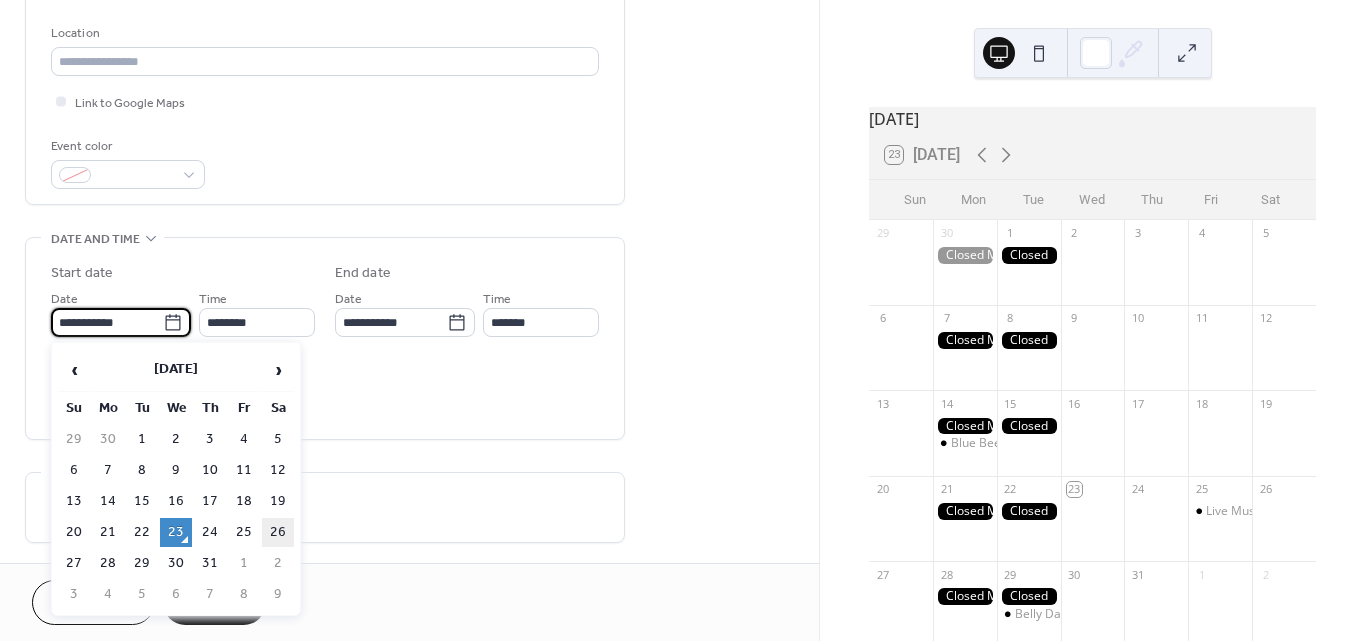 click on "26" at bounding box center [278, 532] 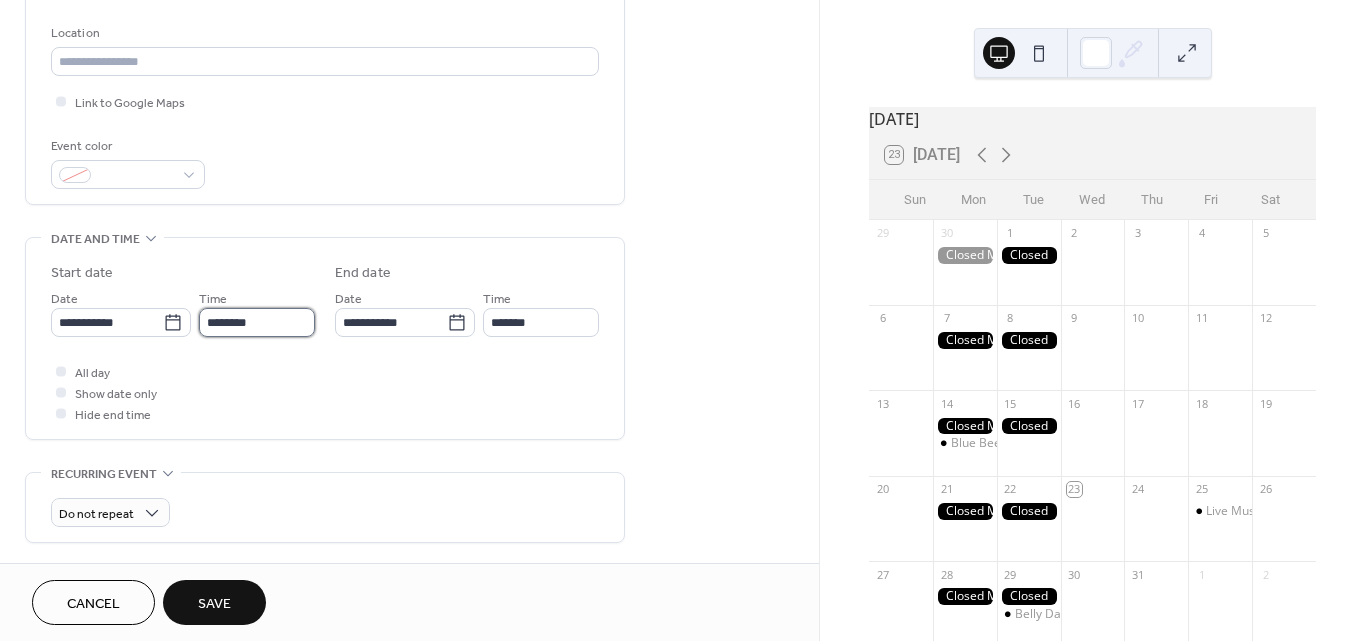 click on "********" at bounding box center [257, 322] 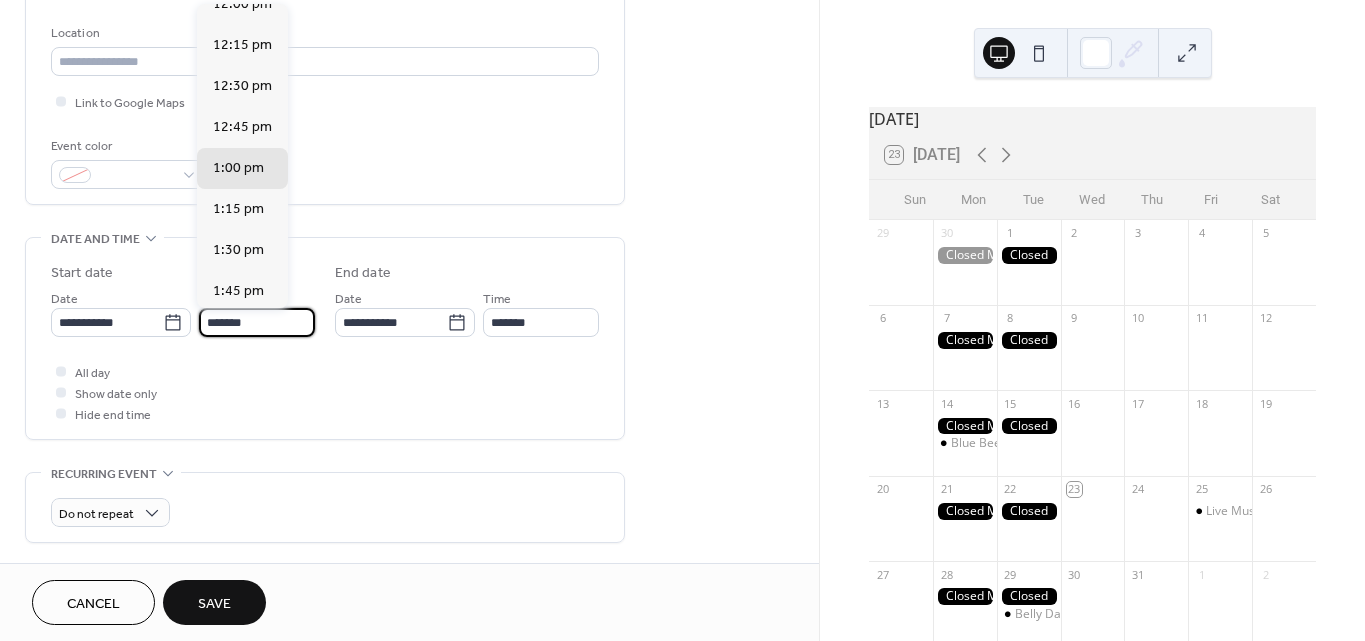 scroll, scrollTop: 2982, scrollLeft: 0, axis: vertical 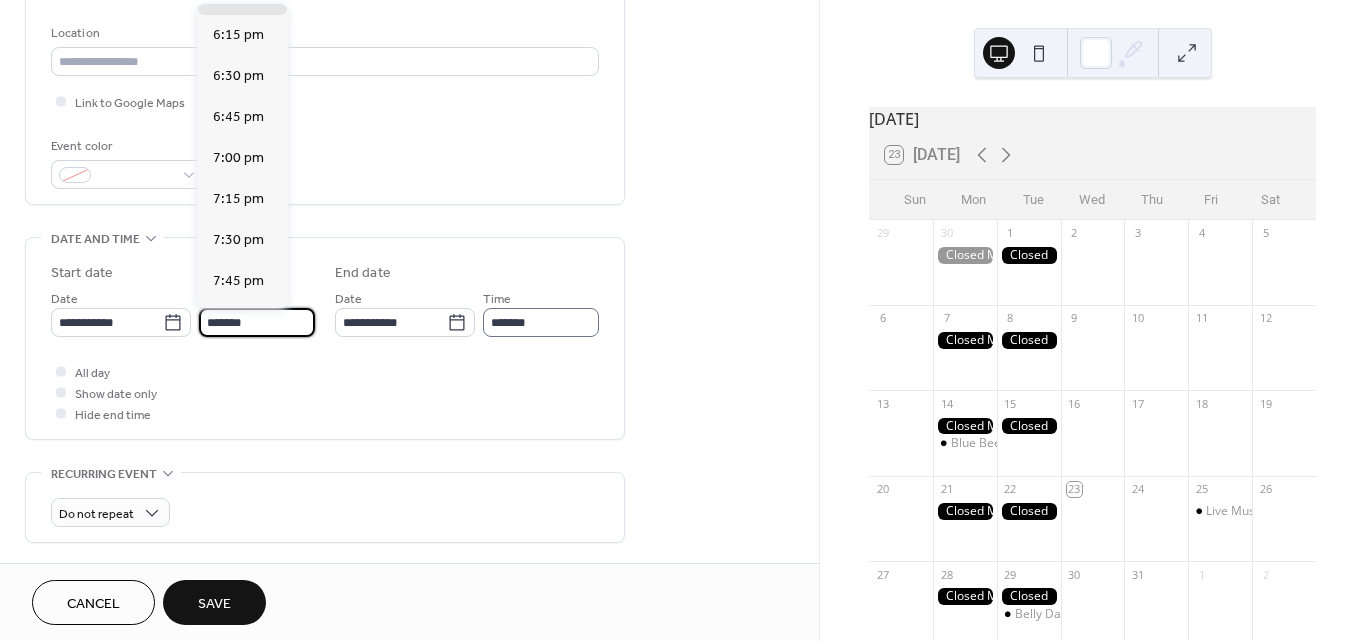 type on "*******" 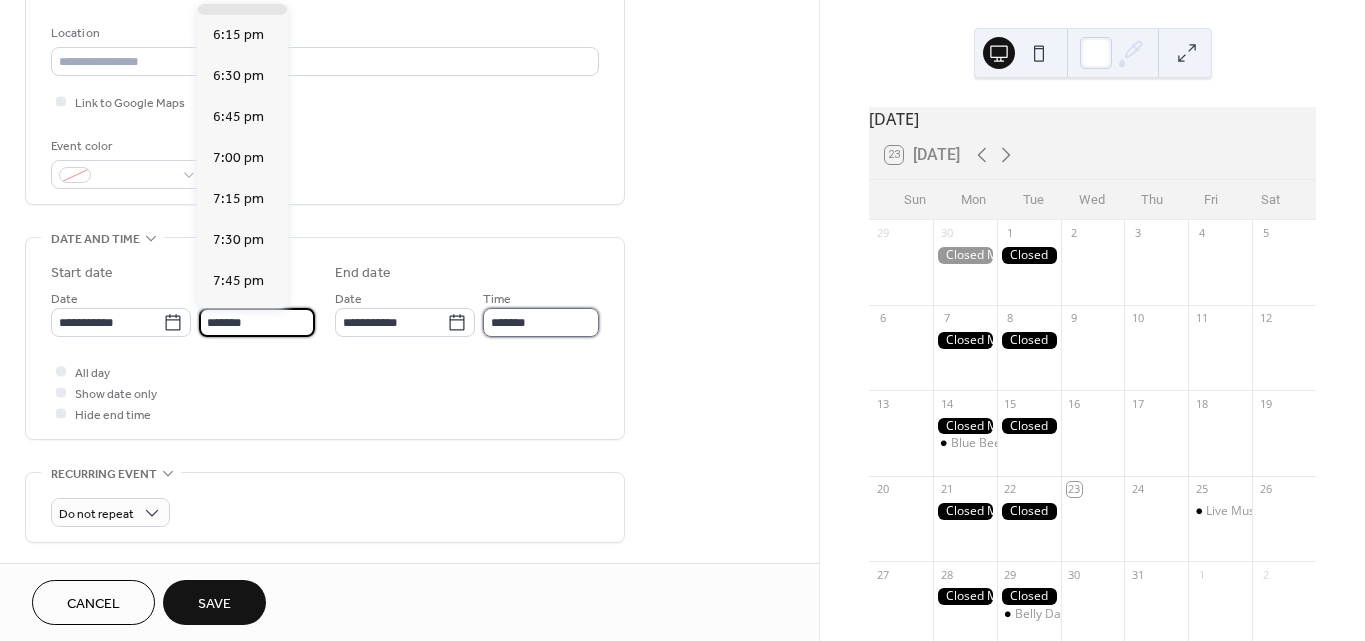 click on "*******" at bounding box center (541, 322) 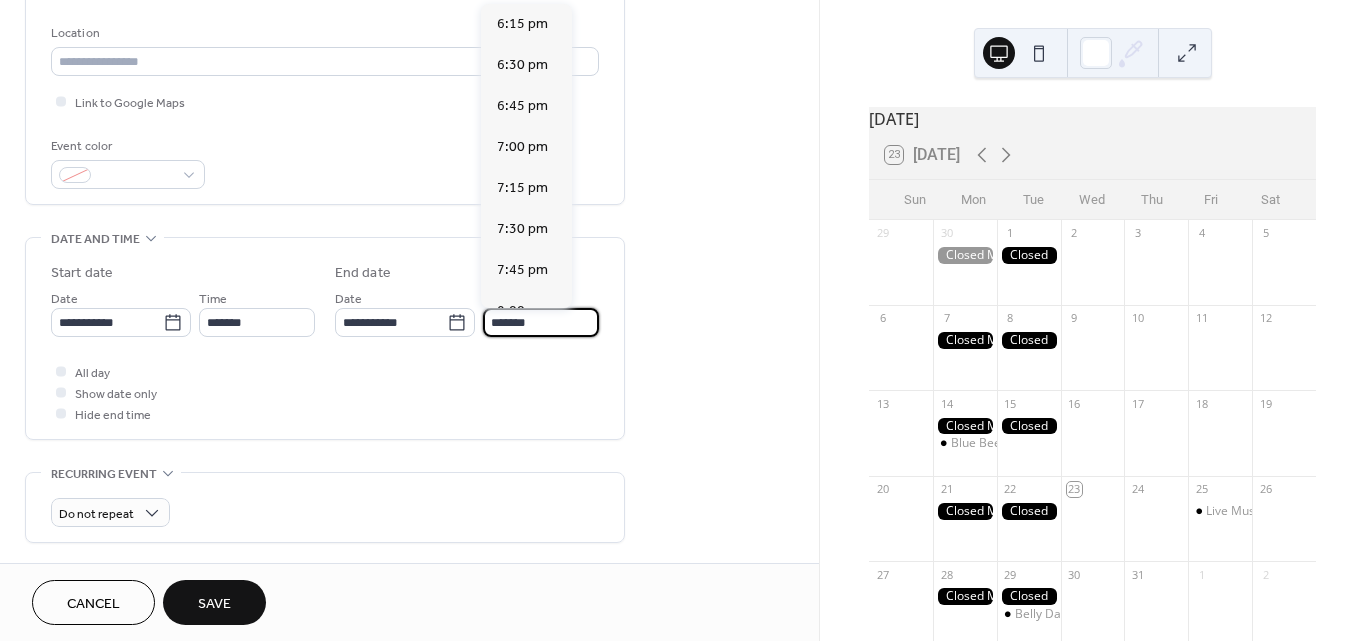 scroll, scrollTop: 455, scrollLeft: 0, axis: vertical 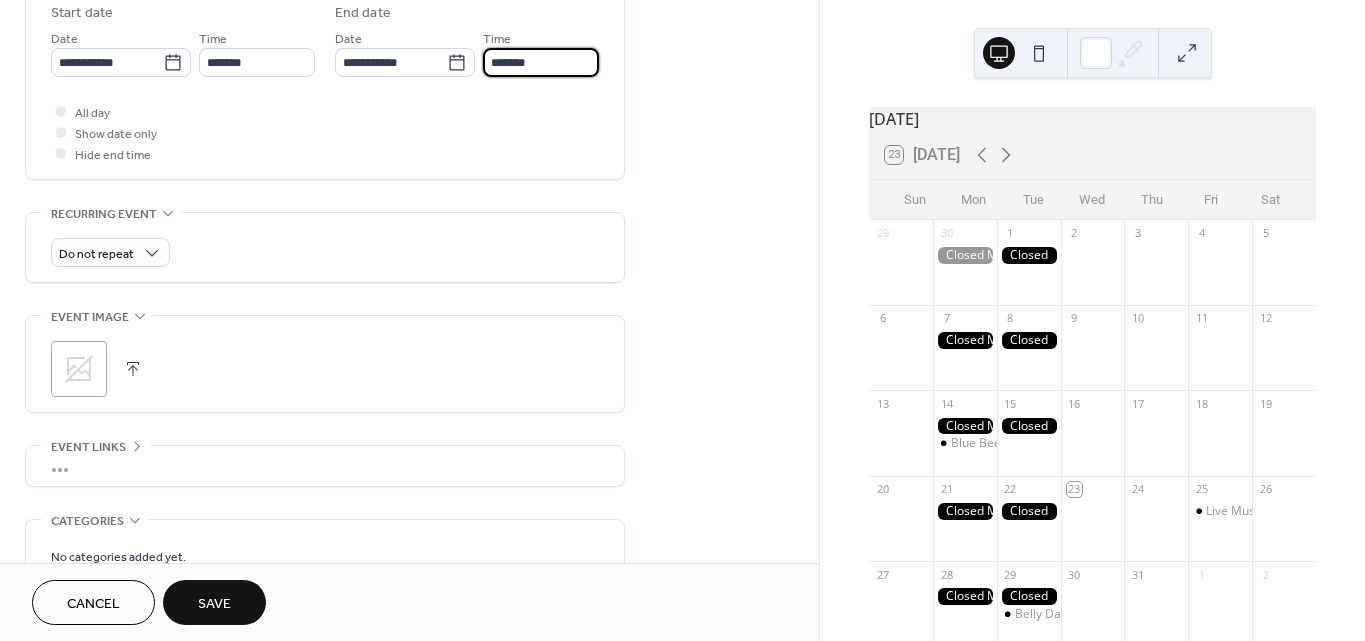 type on "*******" 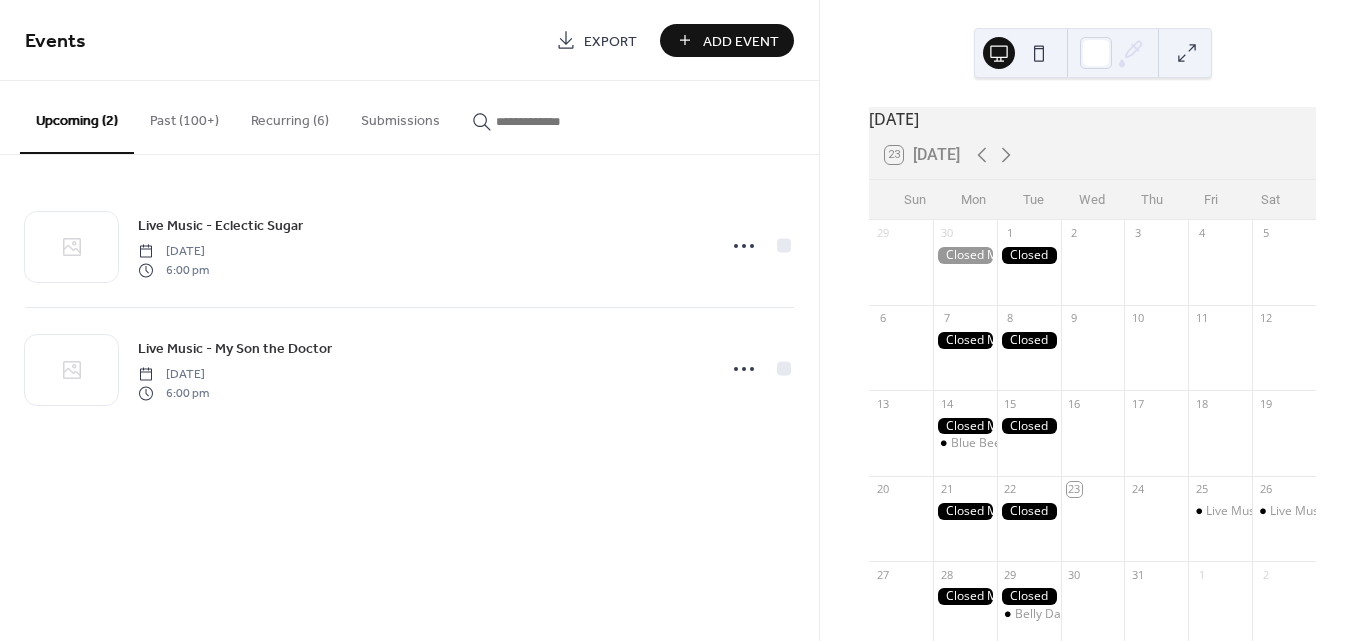 click on "Add Event" at bounding box center [727, 40] 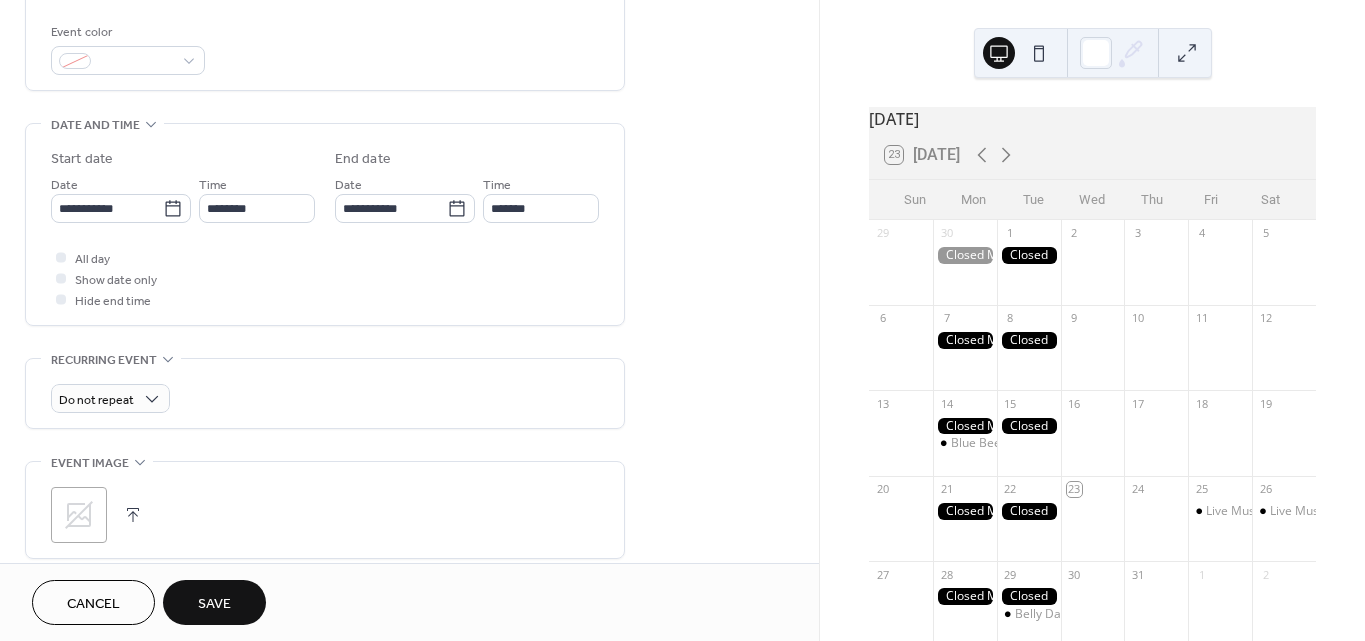 scroll, scrollTop: 596, scrollLeft: 0, axis: vertical 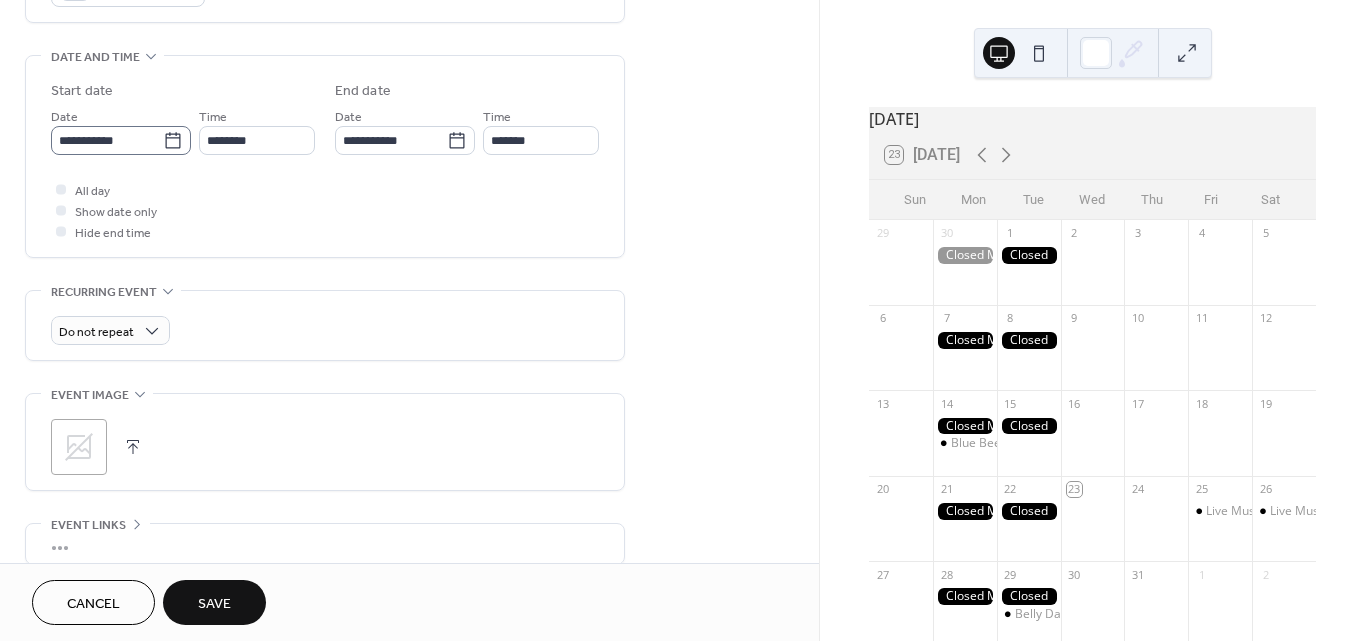 type on "**********" 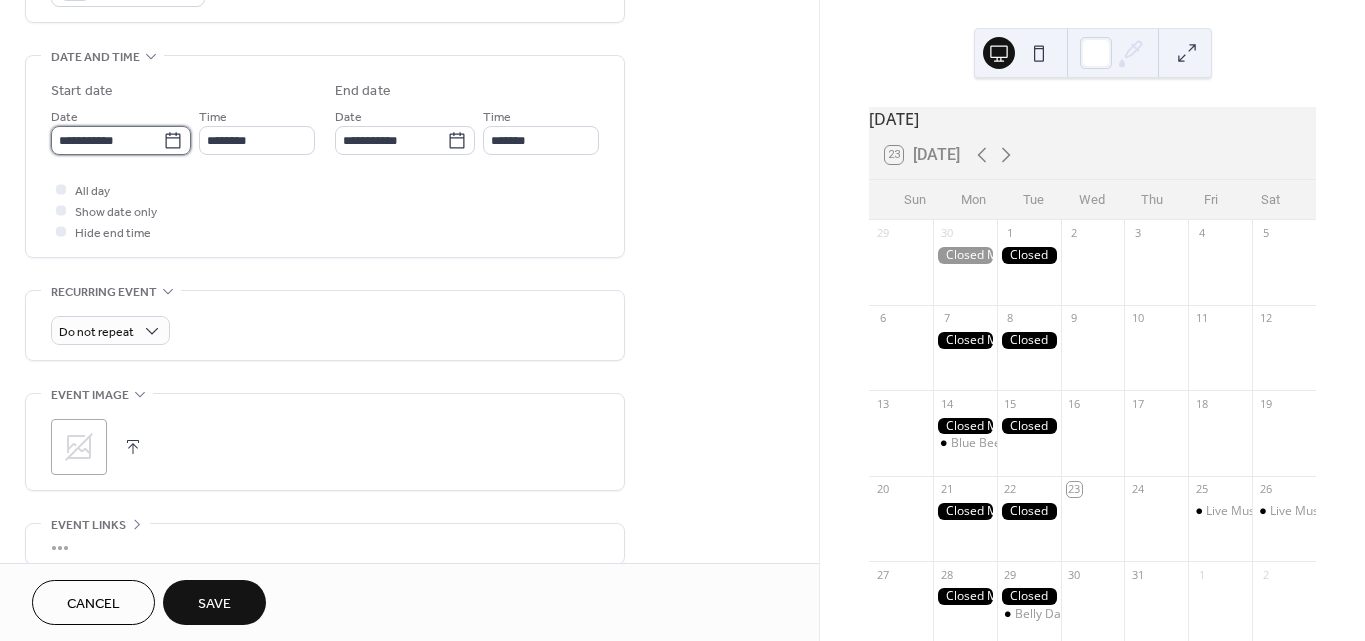 click on "**********" at bounding box center (107, 140) 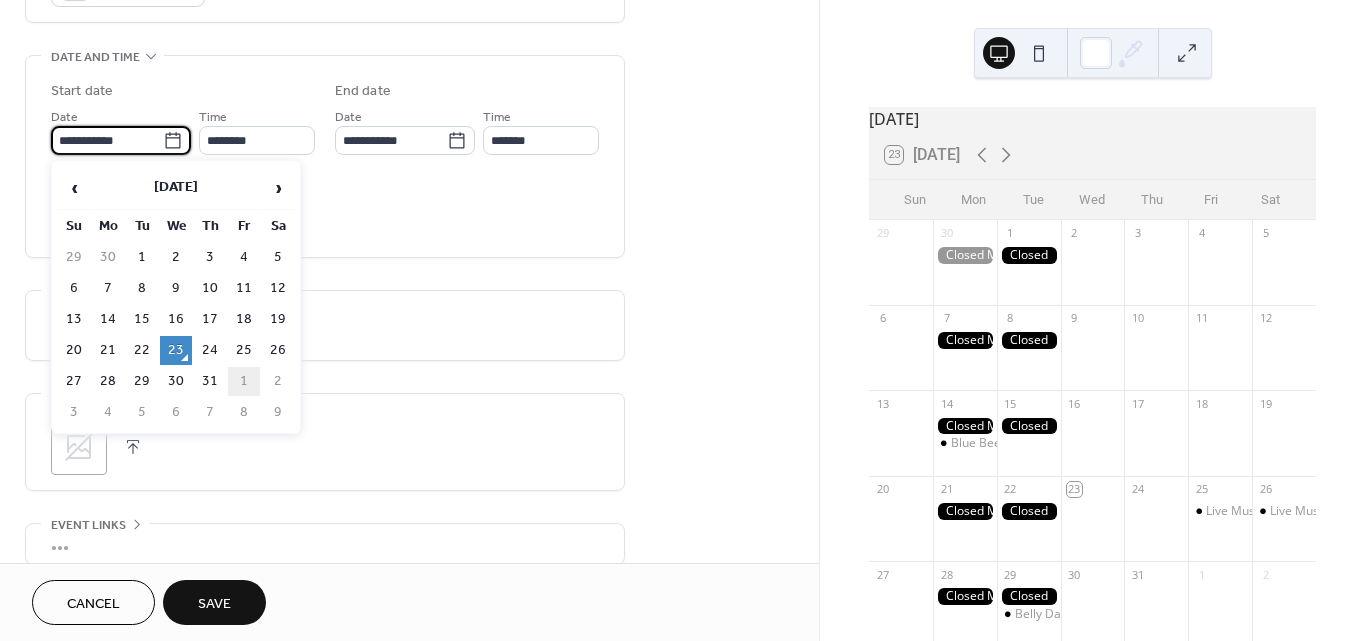 click on "1" at bounding box center (244, 381) 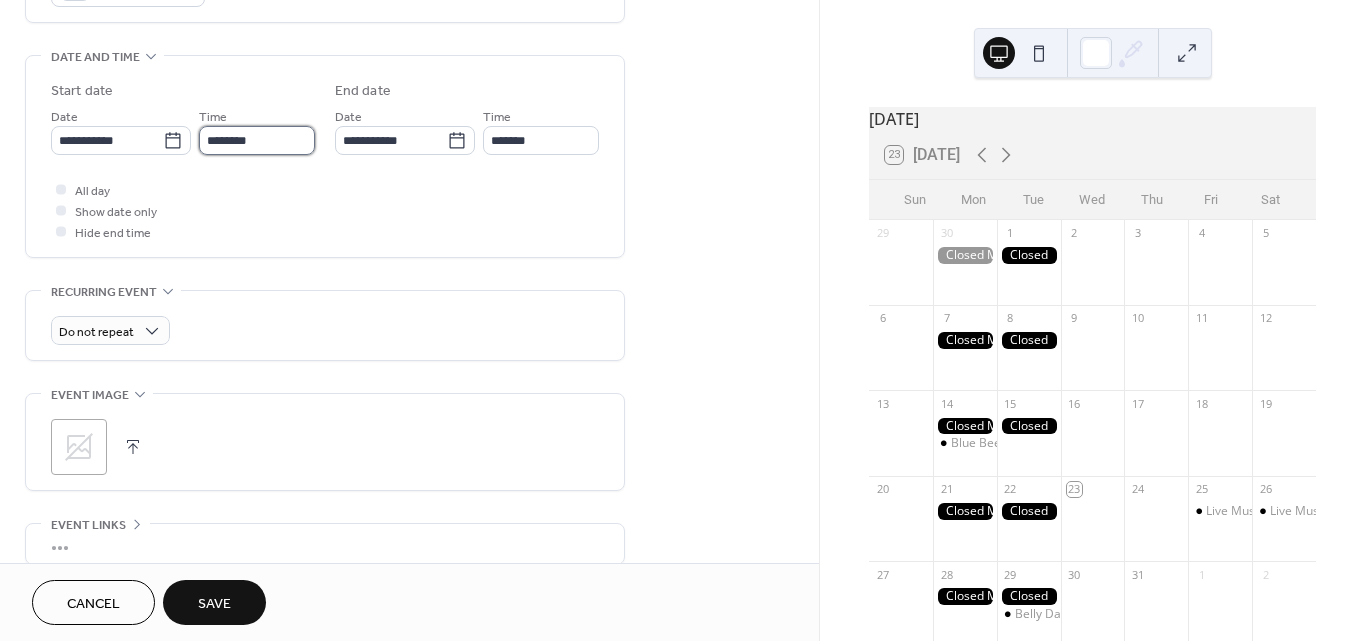 click on "********" at bounding box center (257, 140) 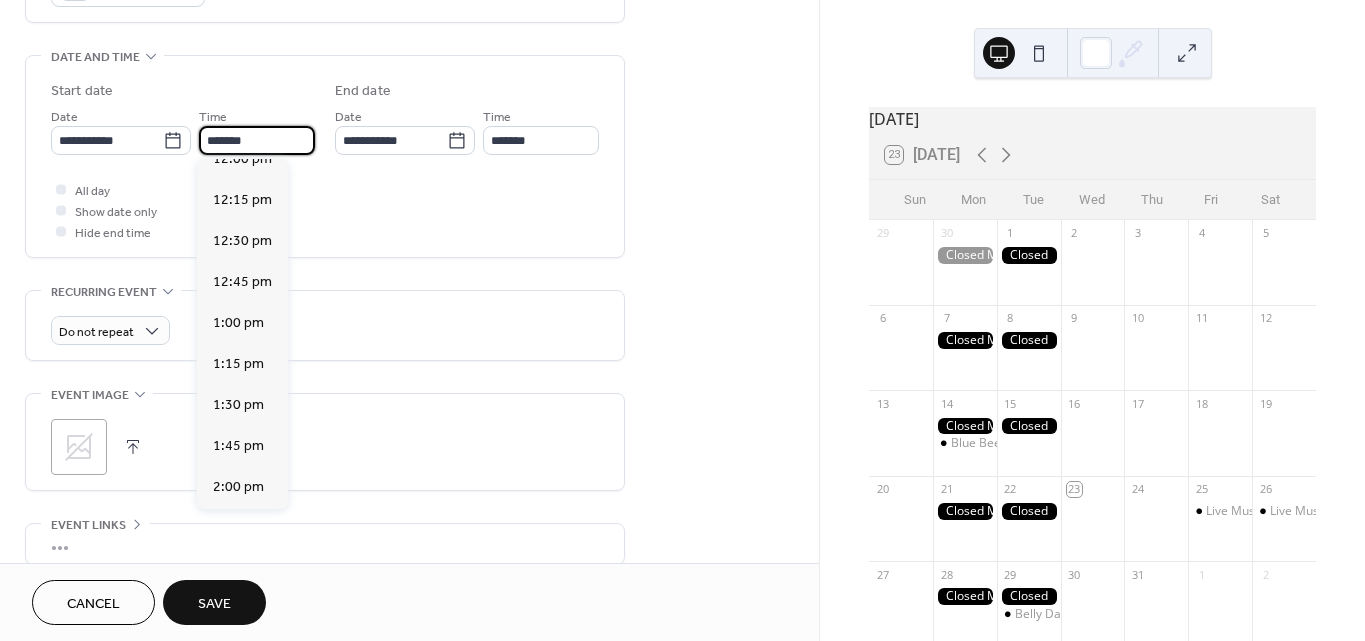 scroll, scrollTop: 2982, scrollLeft: 0, axis: vertical 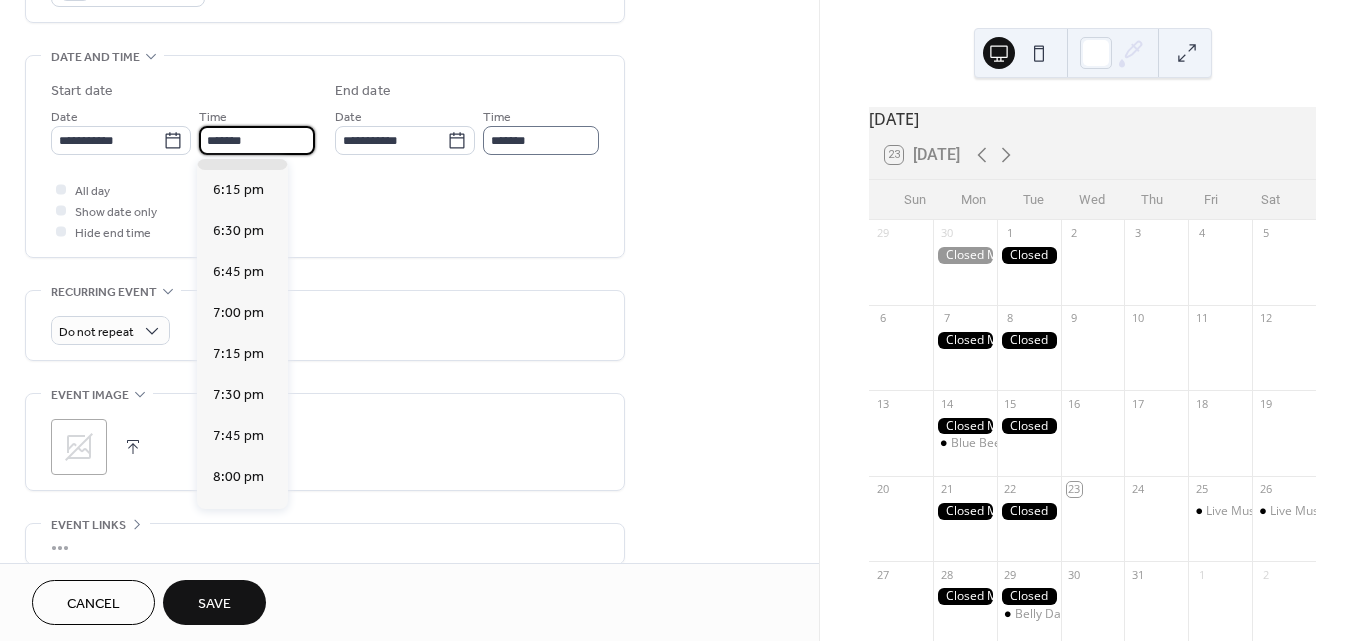 type on "*******" 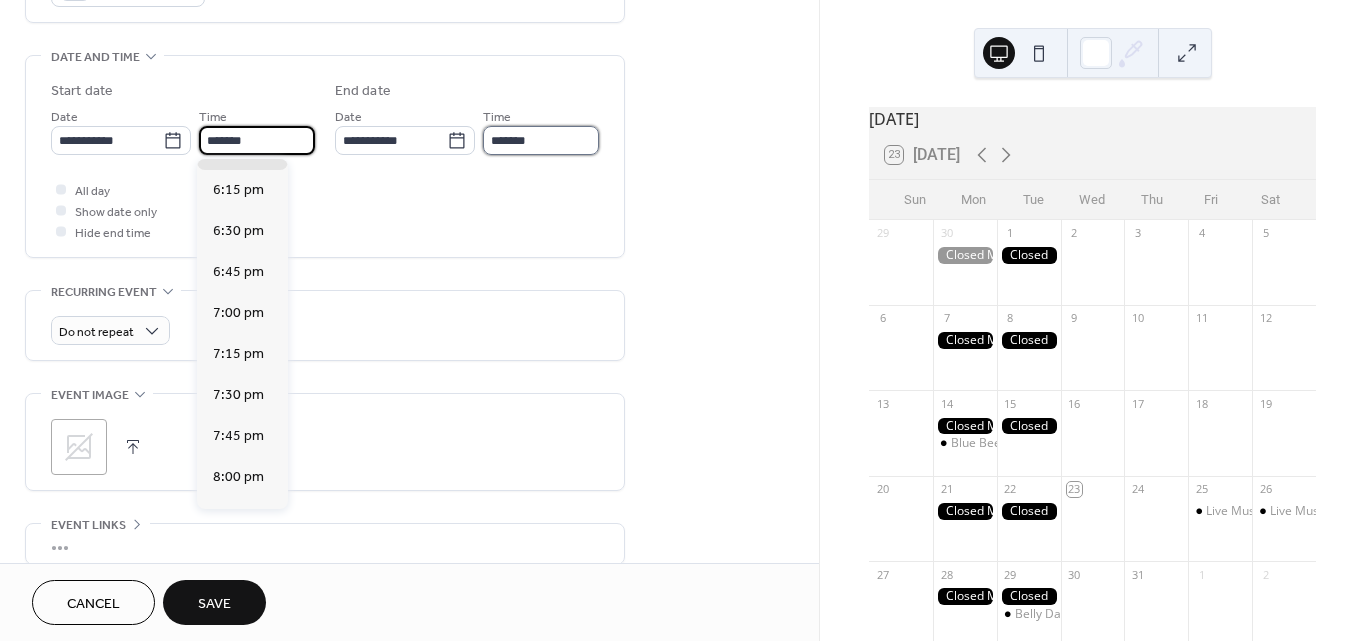 click on "*******" at bounding box center [541, 140] 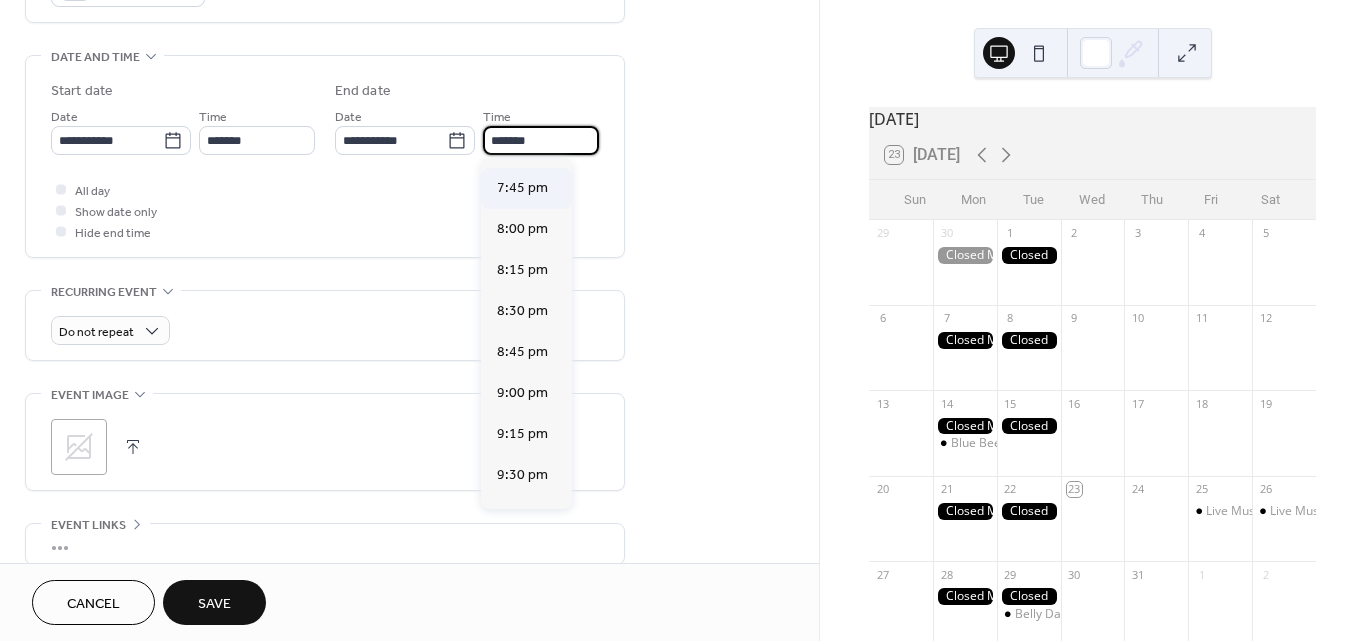 scroll, scrollTop: 238, scrollLeft: 0, axis: vertical 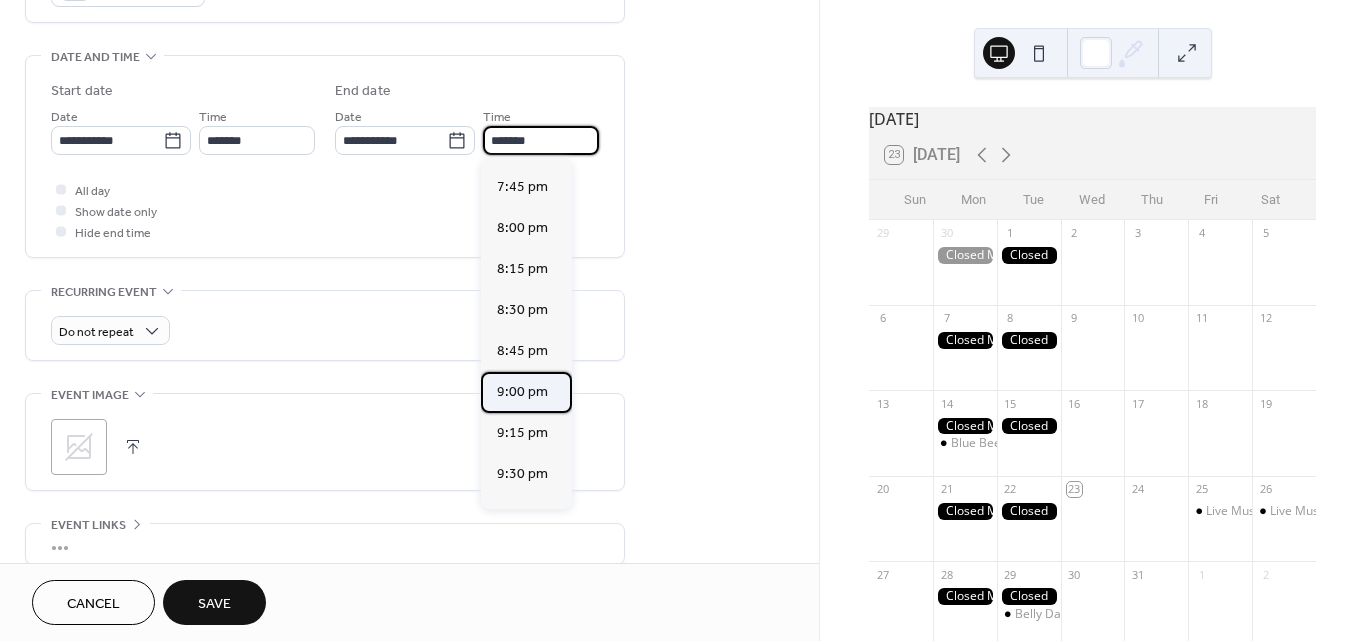 click on "9:00 pm" at bounding box center [522, 391] 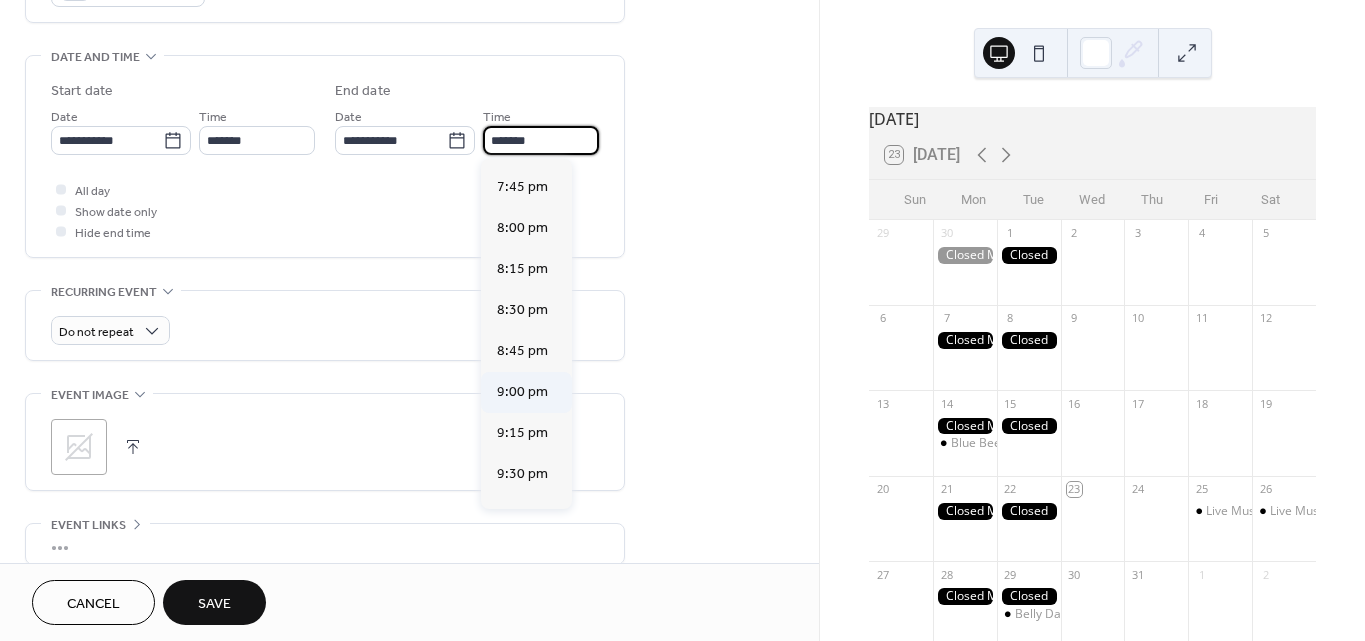type on "*******" 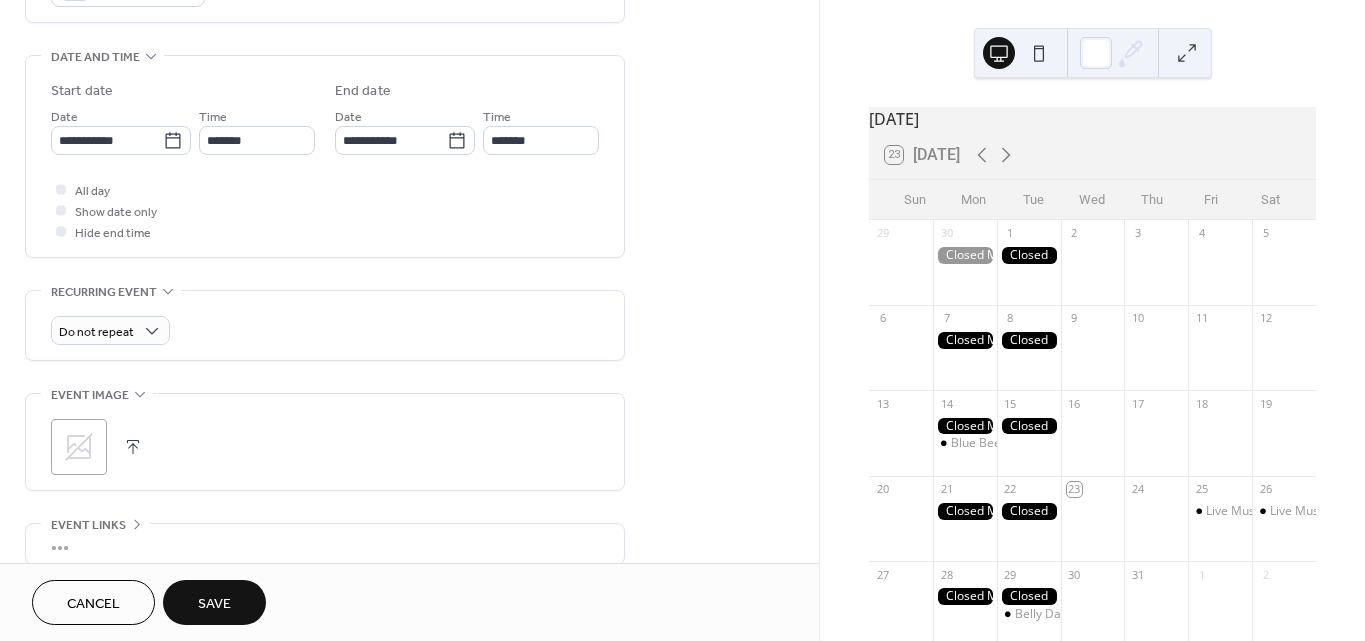 click on "Save" at bounding box center (214, 602) 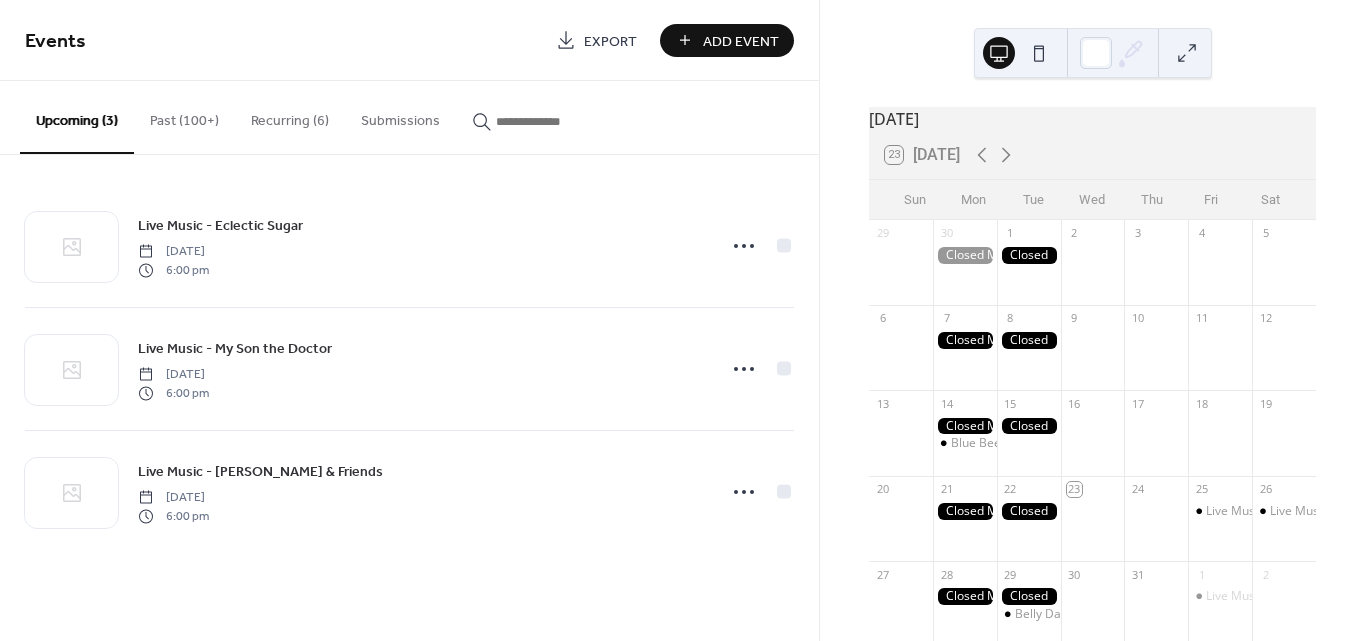 click on "Add Event" at bounding box center (741, 41) 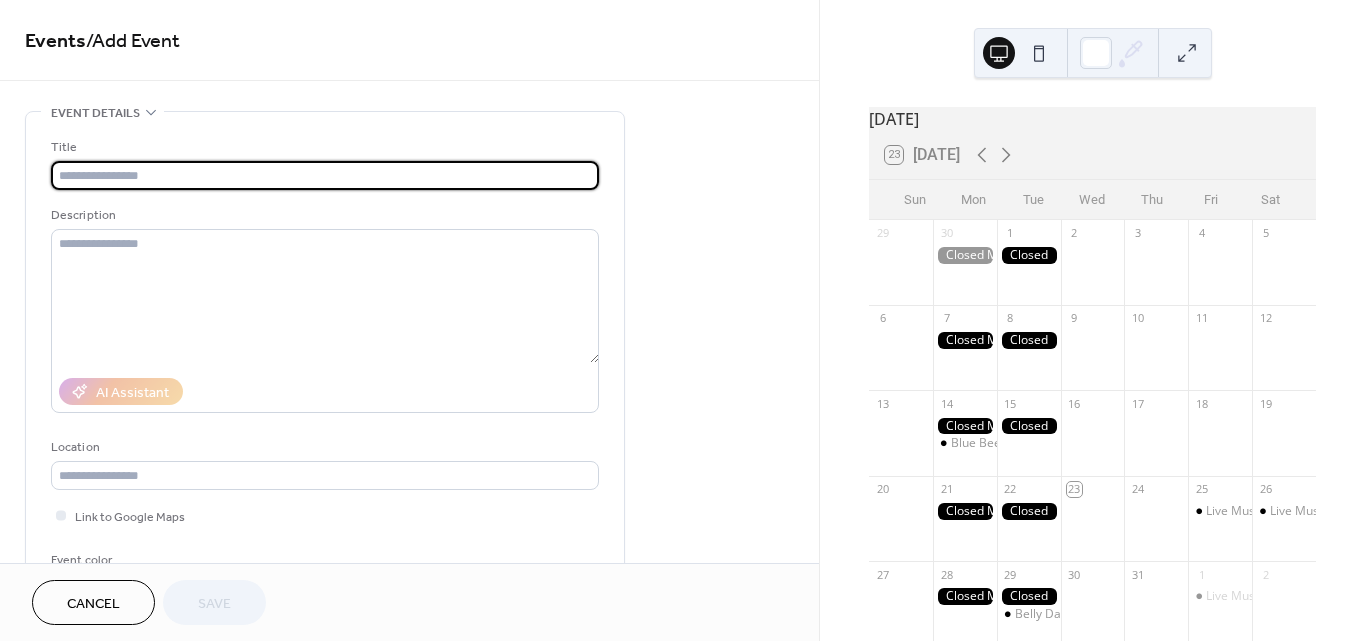 click at bounding box center [325, 175] 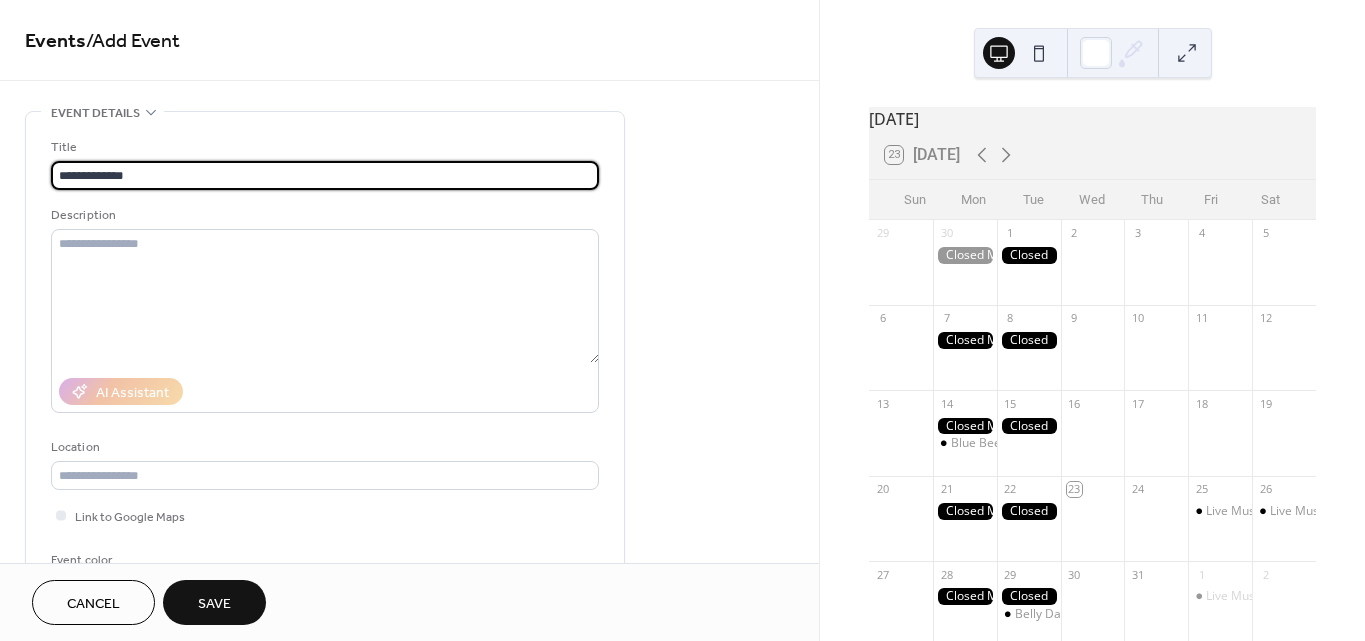 type on "**********" 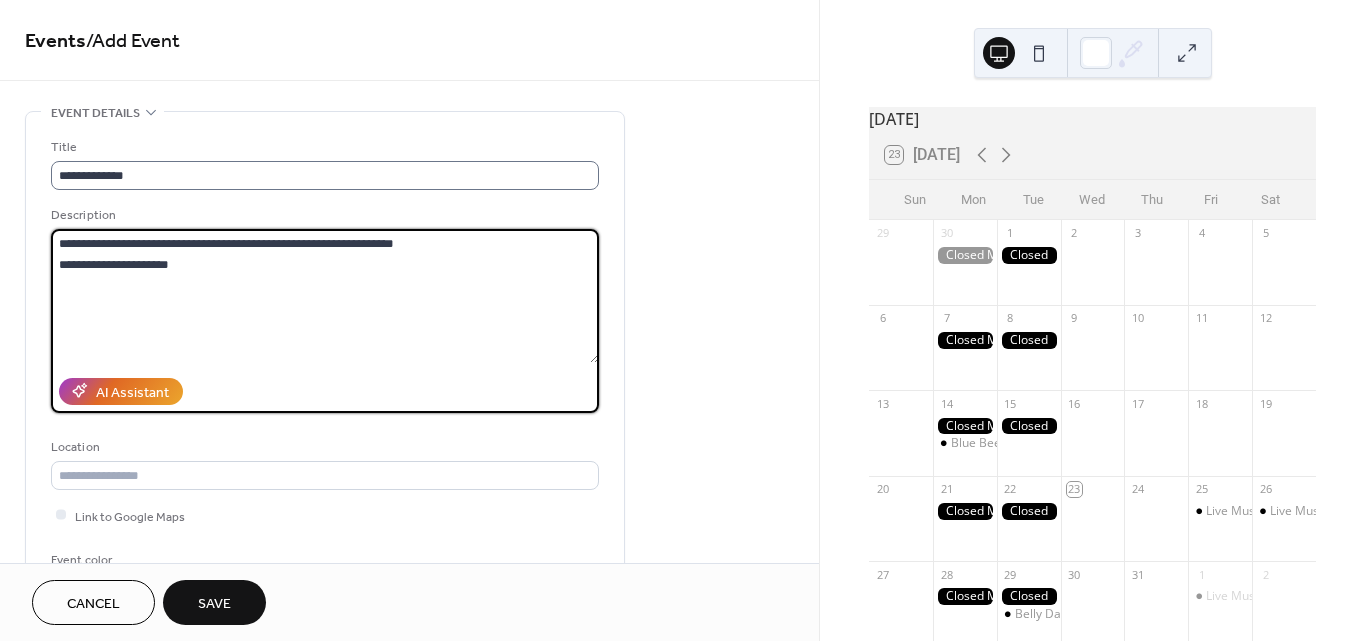 paste on "**********" 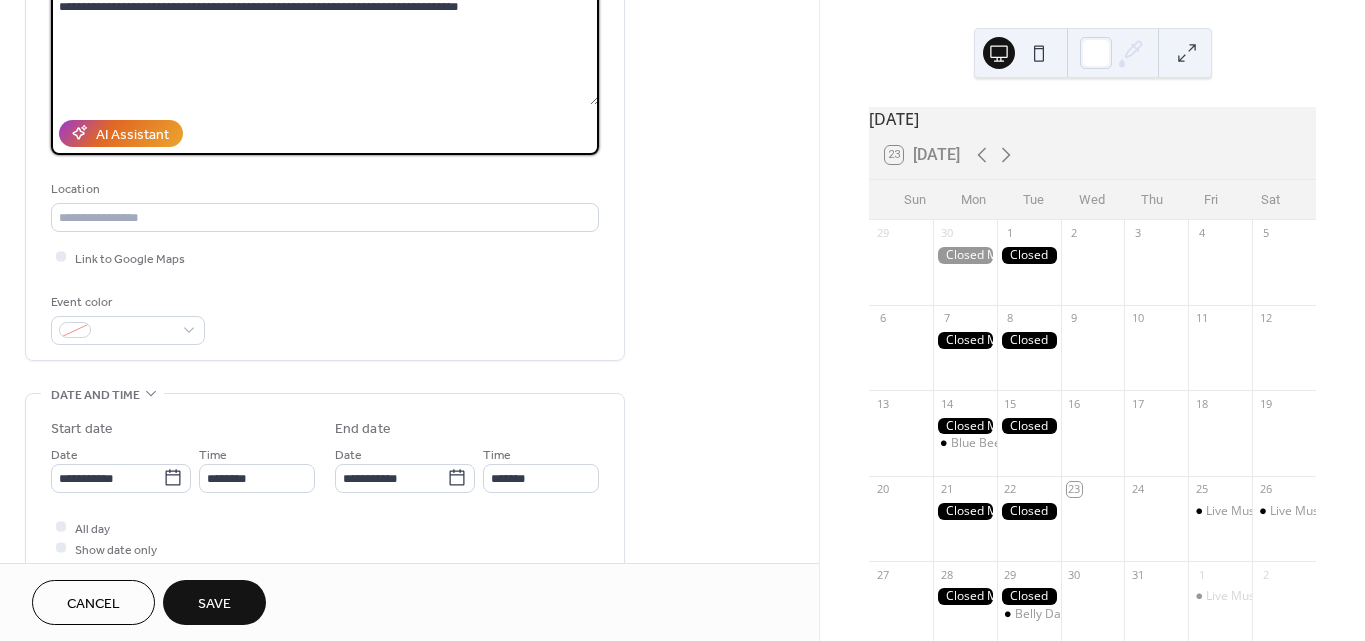 scroll, scrollTop: 278, scrollLeft: 0, axis: vertical 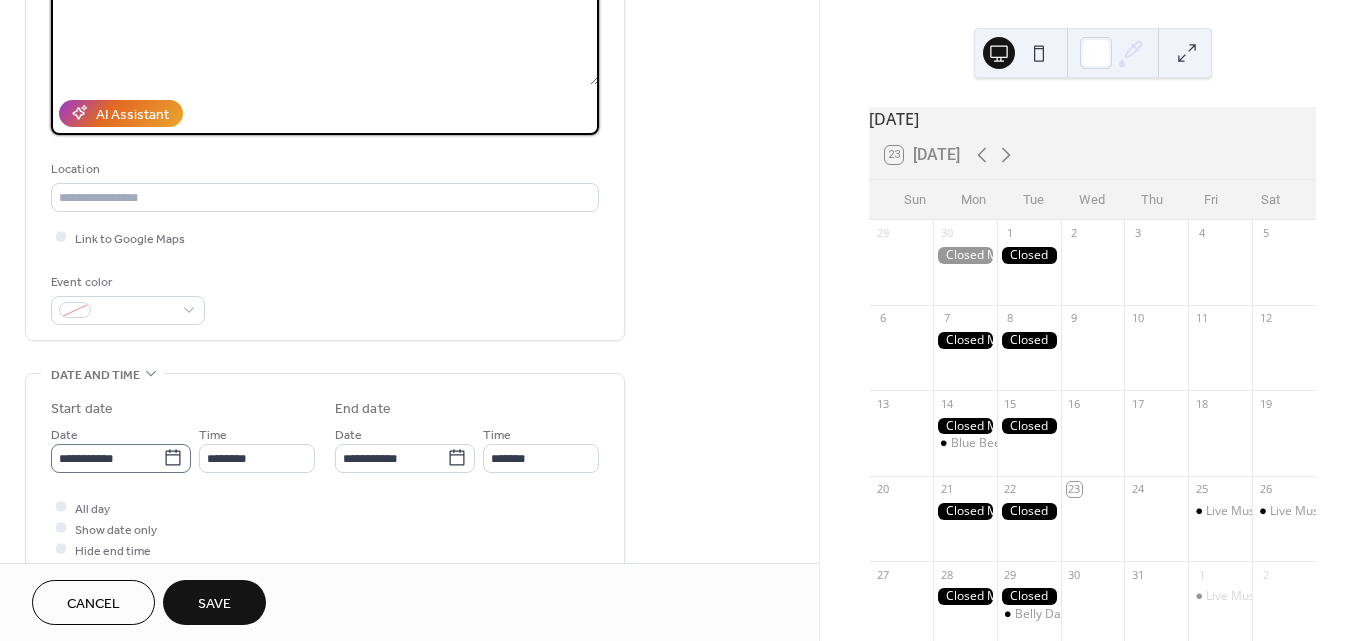 type on "**********" 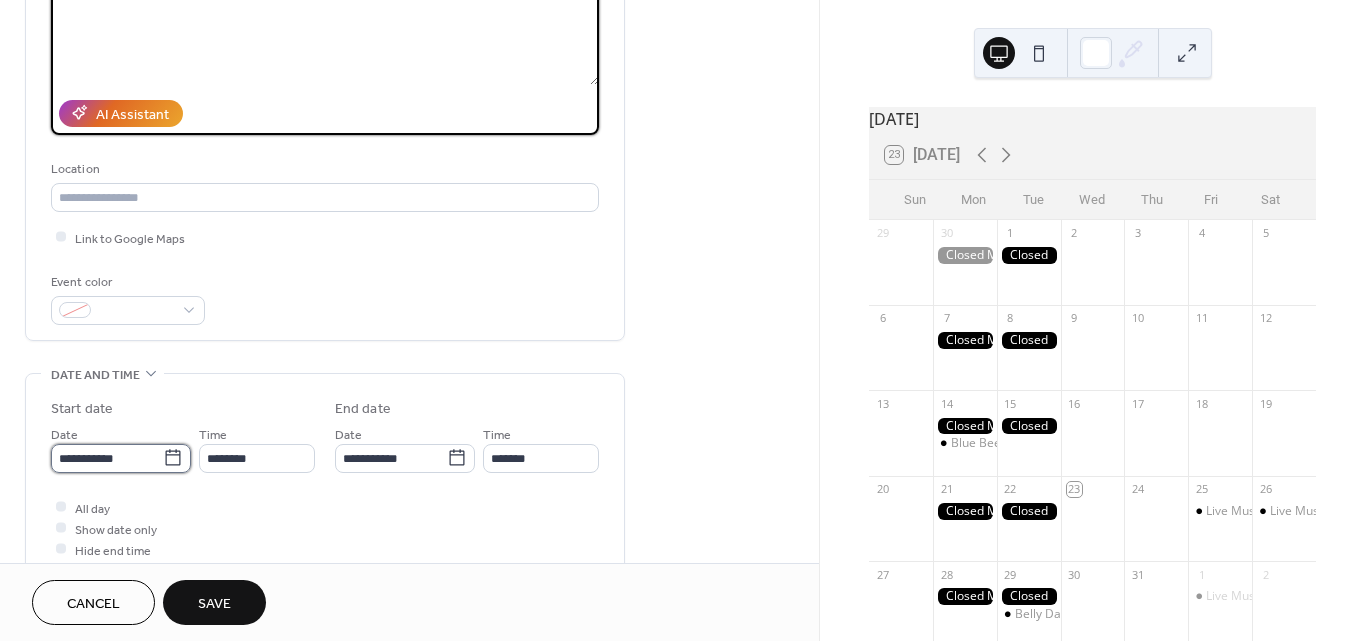 click on "**********" at bounding box center (107, 458) 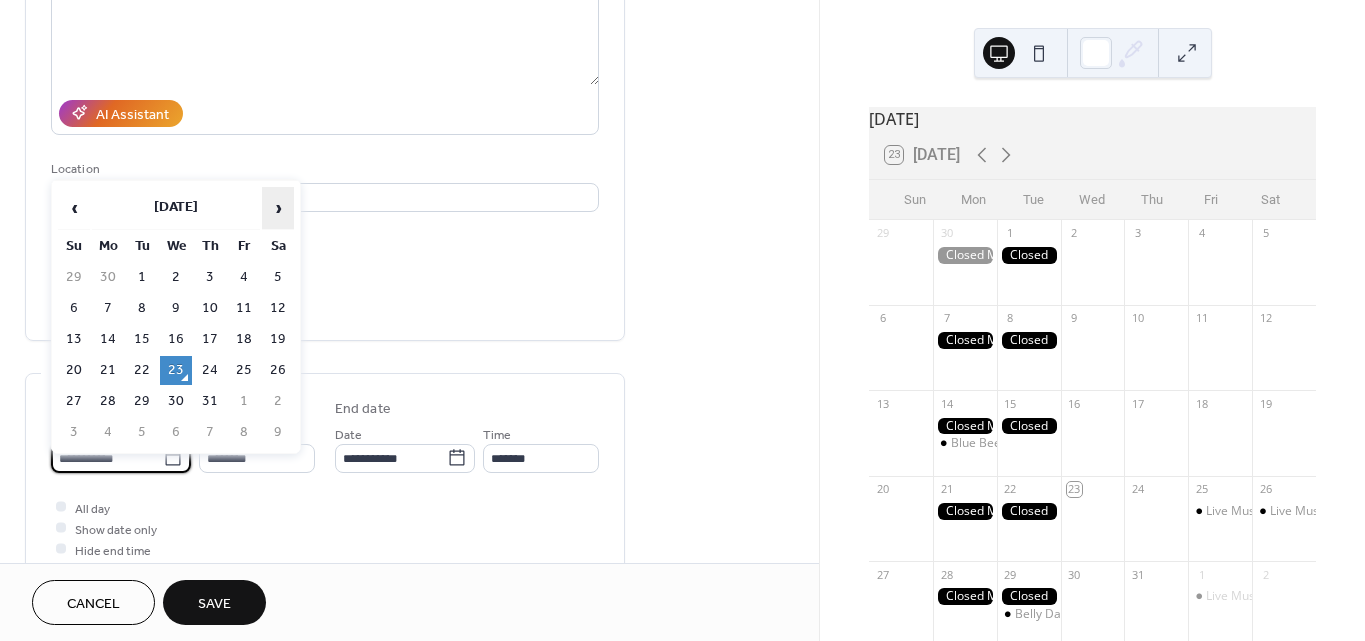 click on "›" at bounding box center (278, 208) 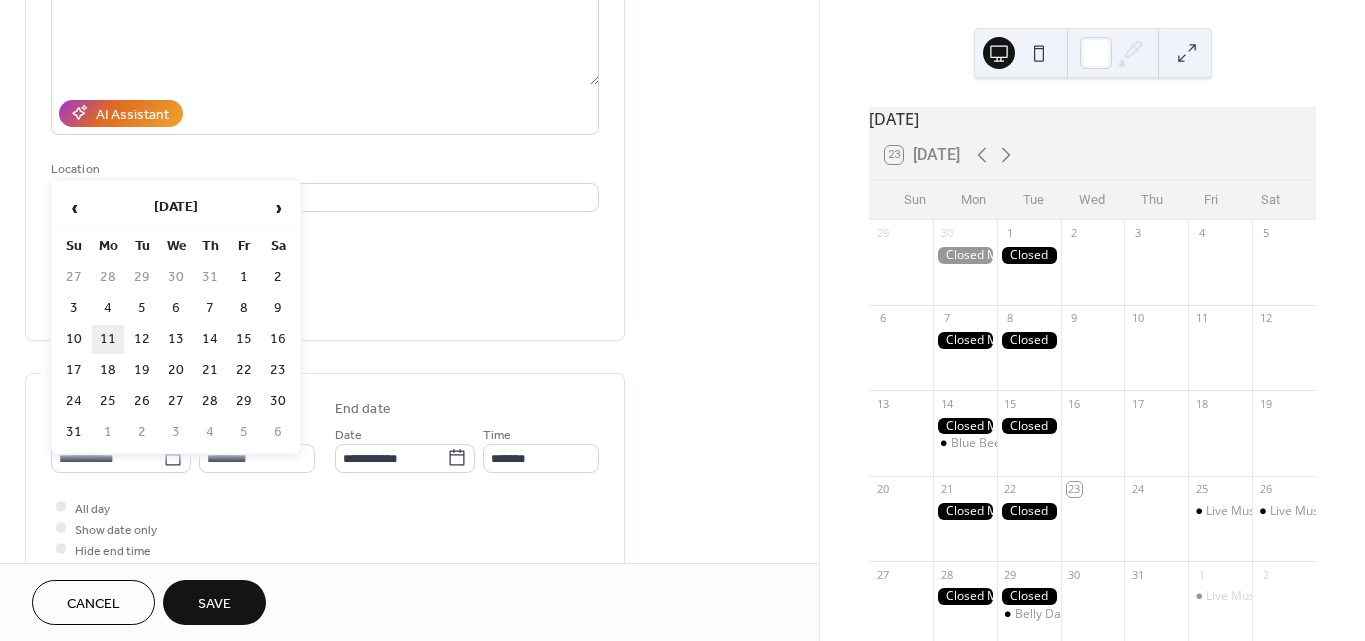 click on "11" at bounding box center [108, 339] 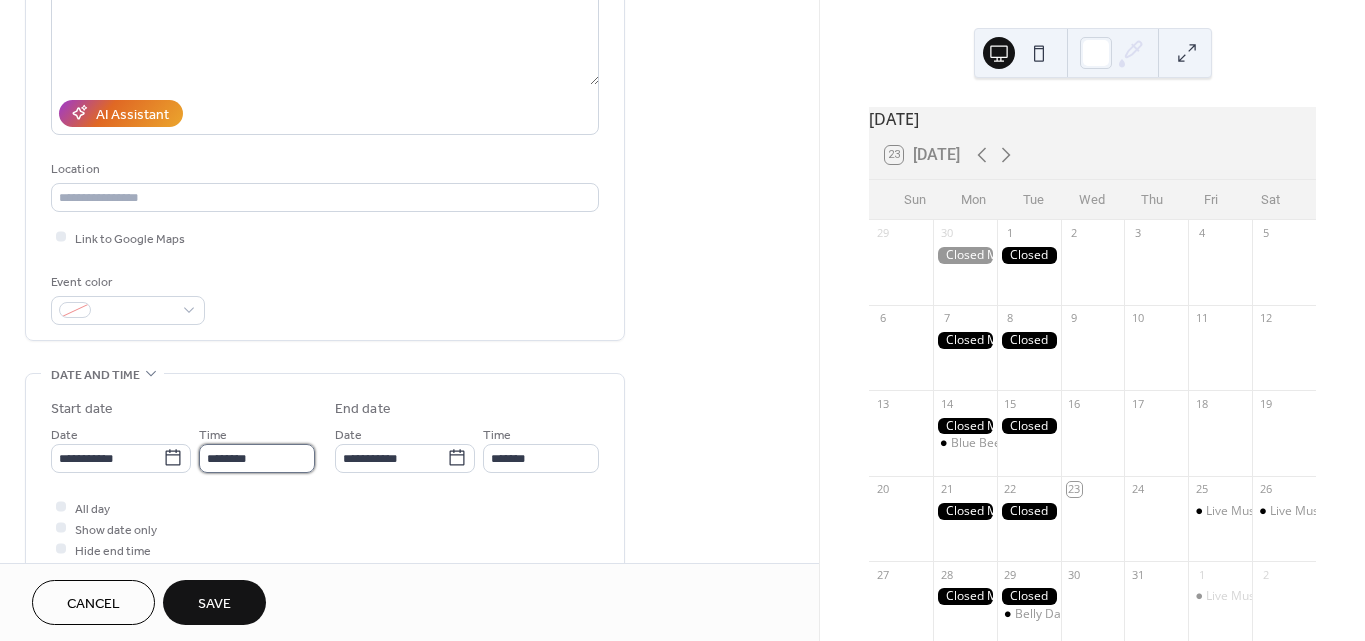 click on "********" at bounding box center (257, 458) 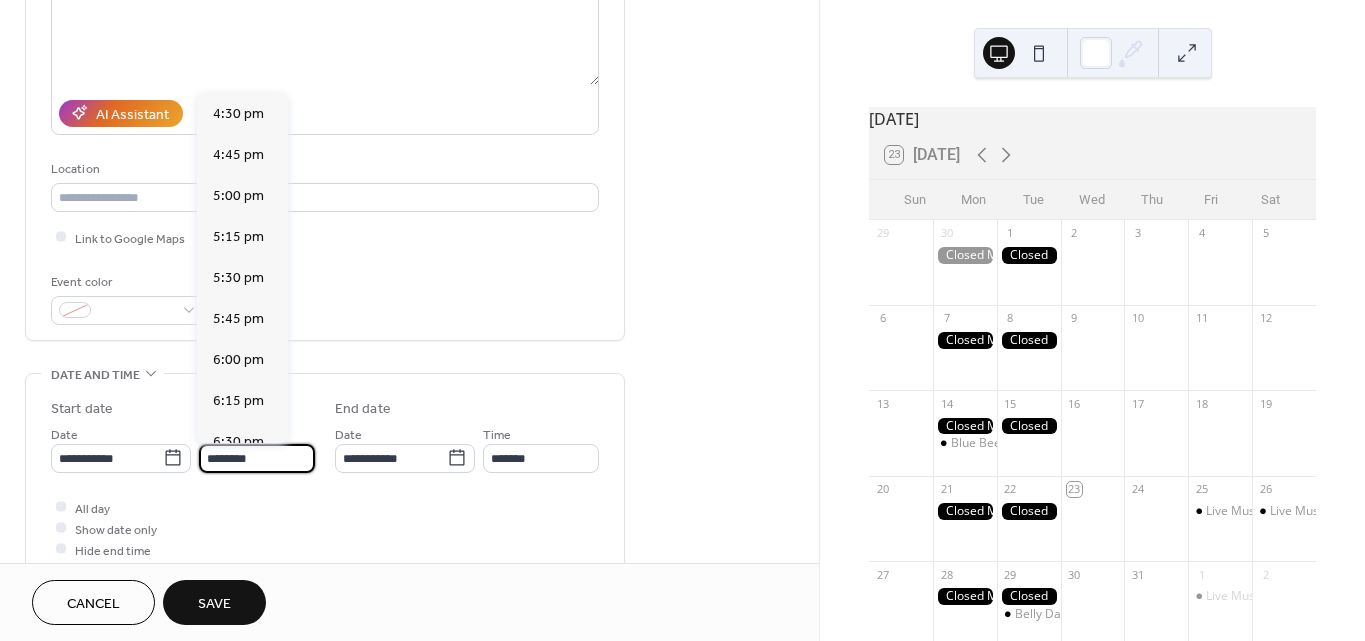 scroll, scrollTop: 2708, scrollLeft: 0, axis: vertical 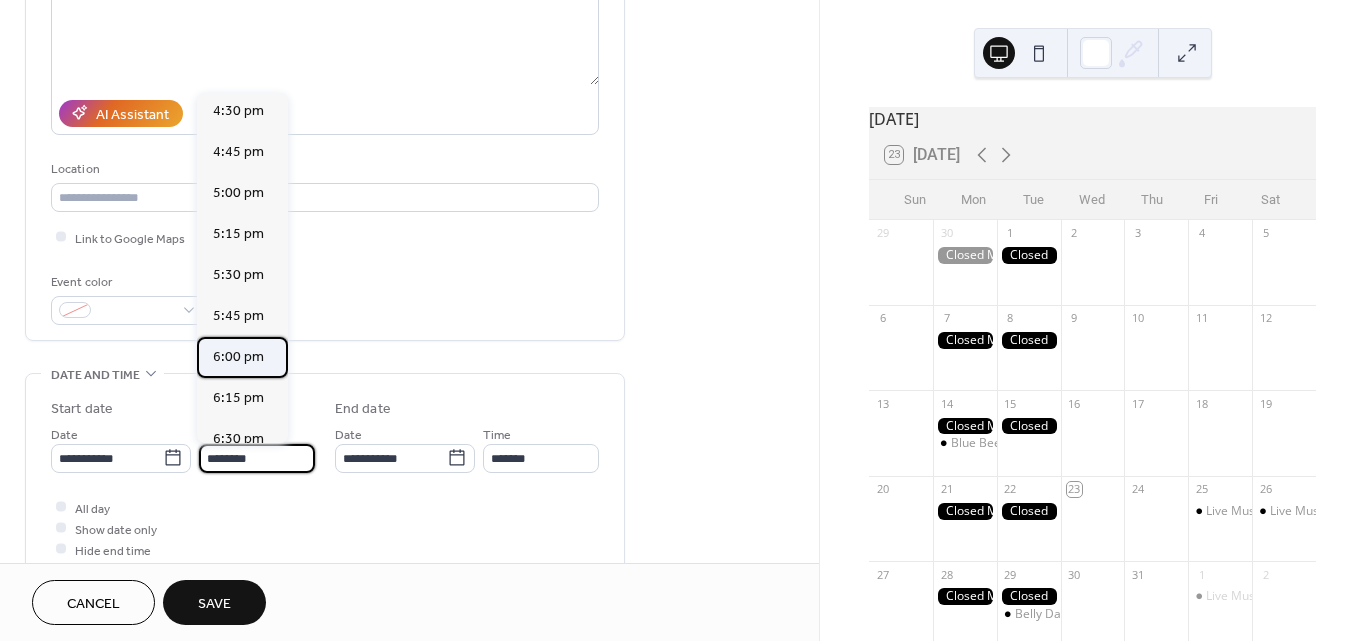 click on "6:00 pm" at bounding box center (238, 357) 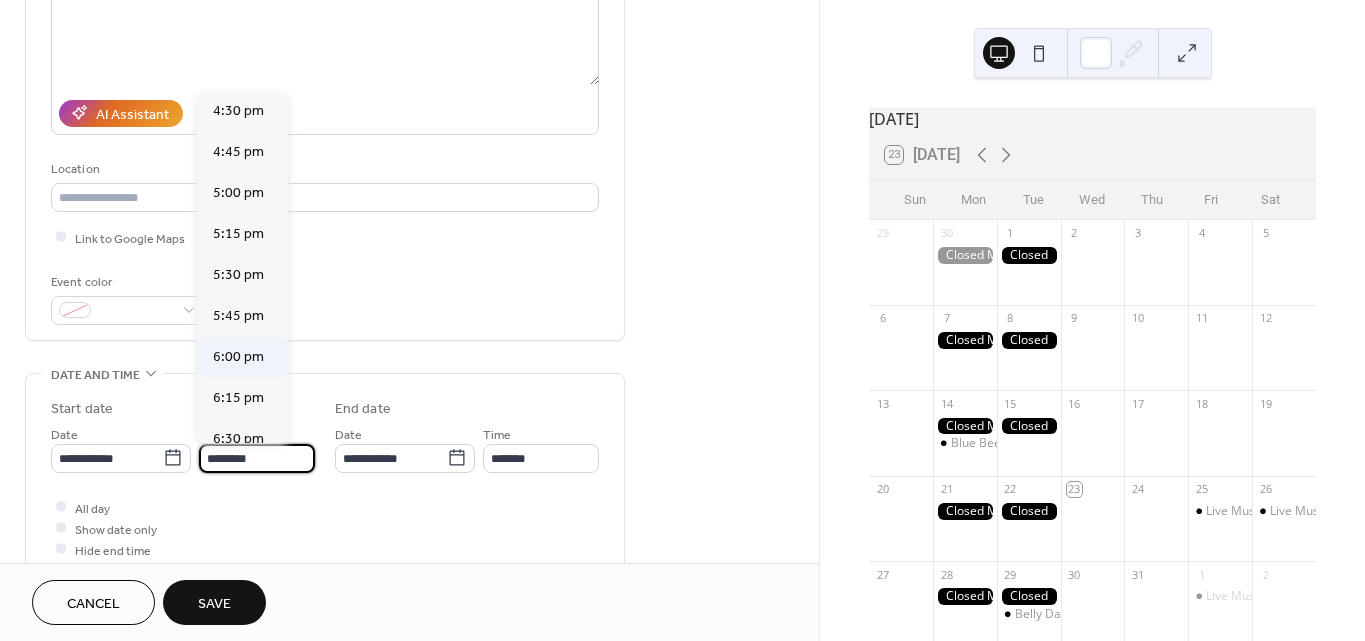 type on "*******" 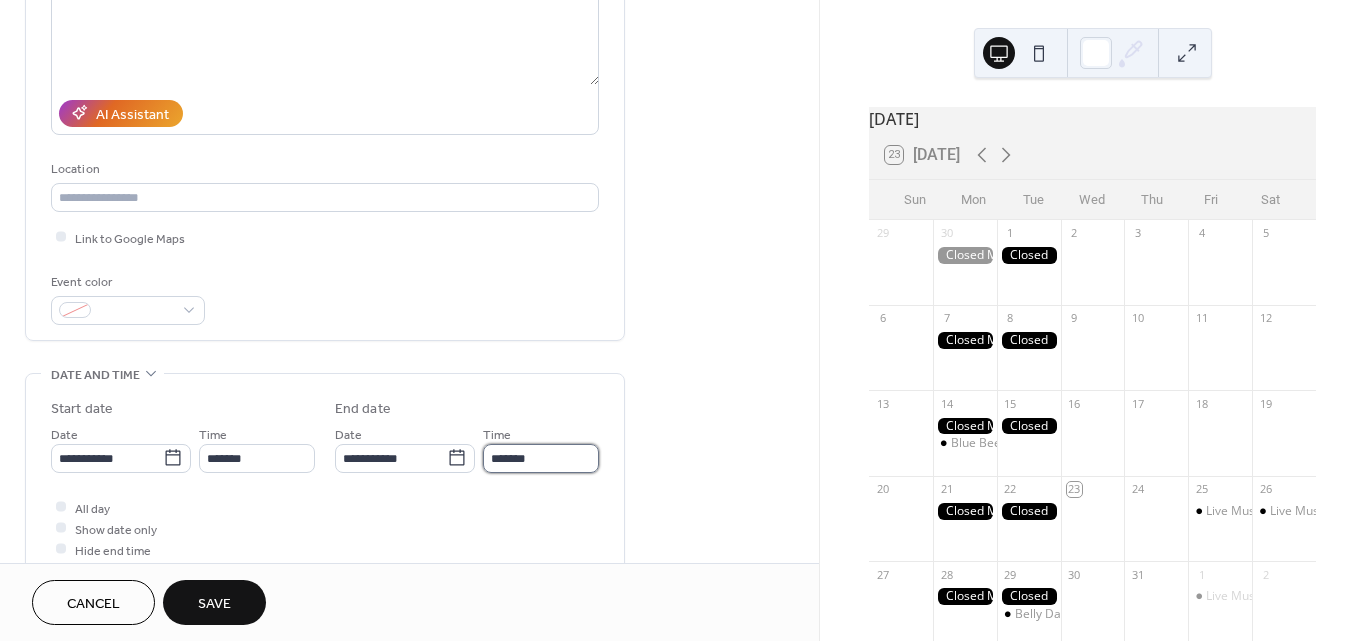 click on "*******" at bounding box center [541, 458] 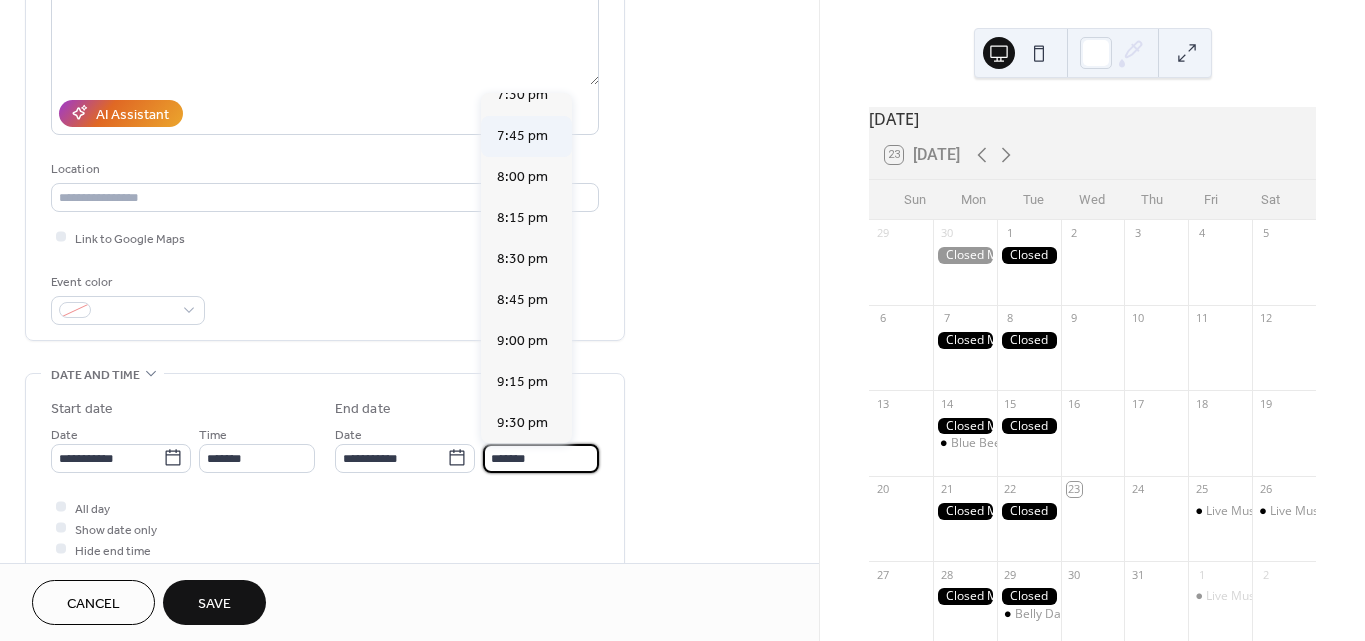 scroll, scrollTop: 226, scrollLeft: 0, axis: vertical 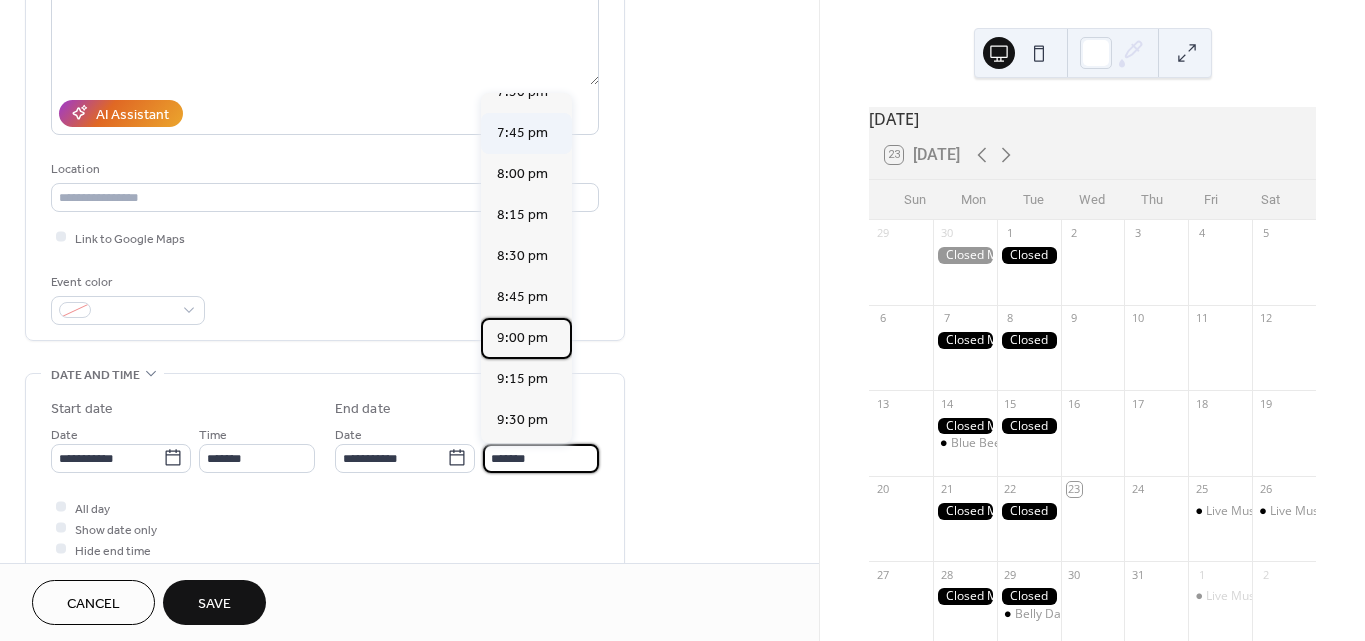 click on "9:00 pm" at bounding box center [522, 338] 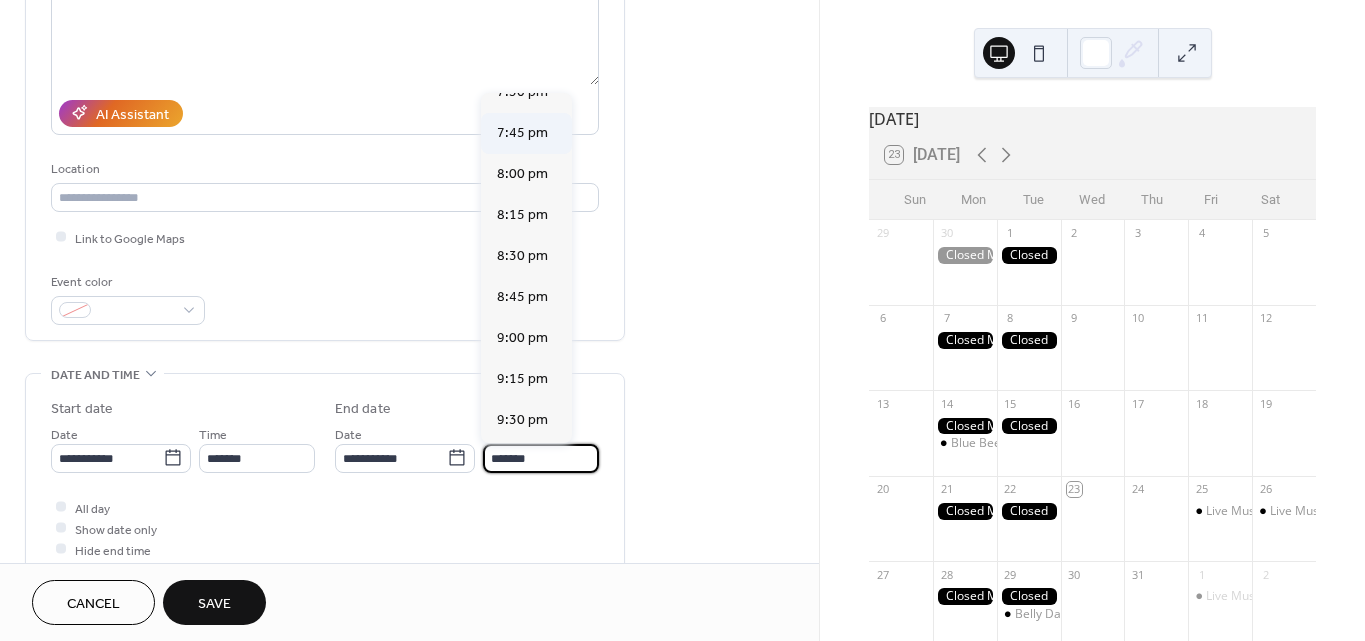 type on "*******" 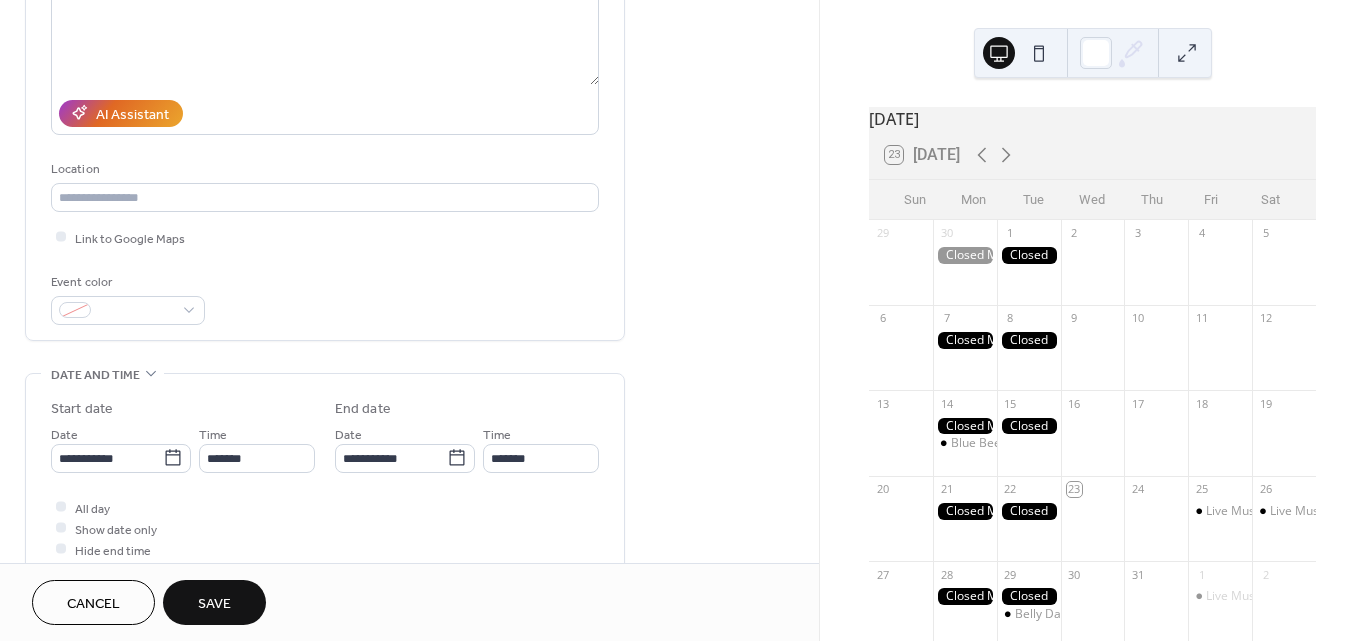 click on "Save" at bounding box center [214, 604] 